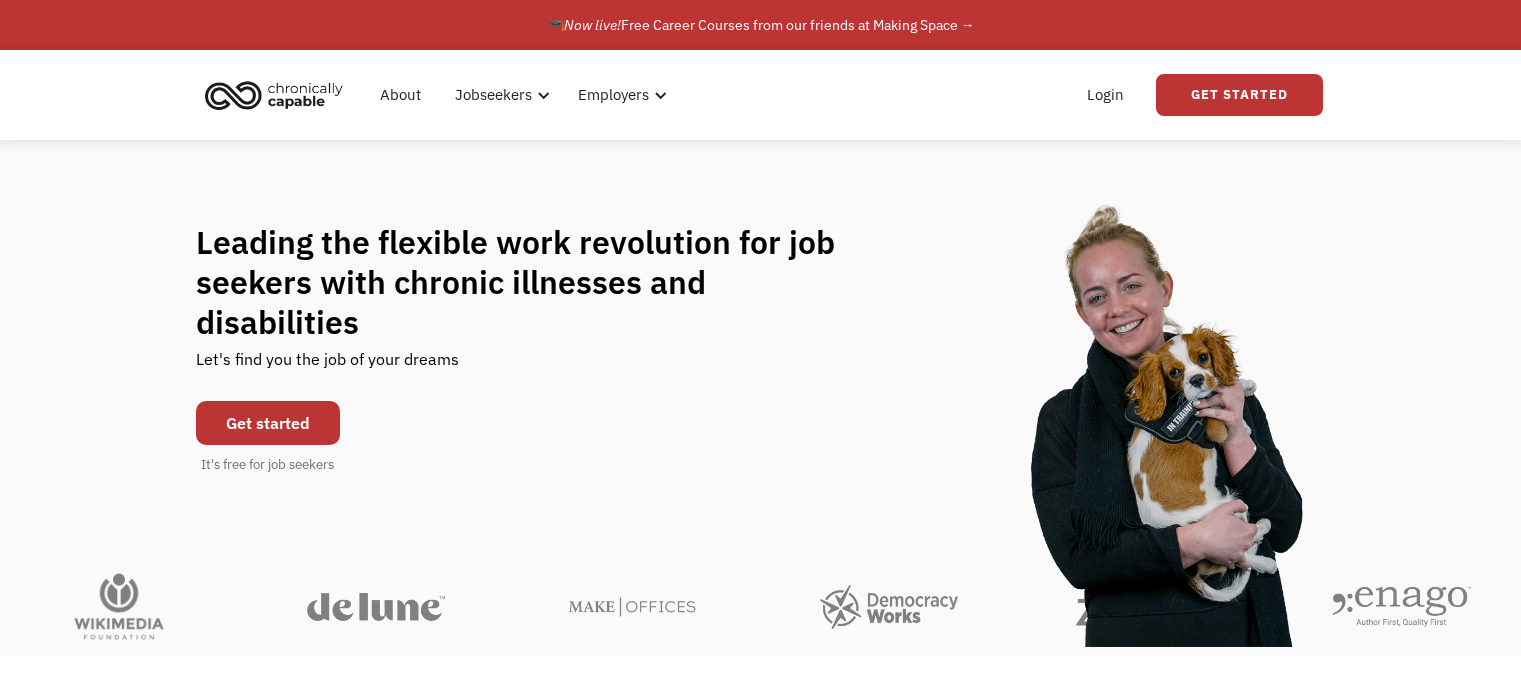 scroll, scrollTop: 0, scrollLeft: 0, axis: both 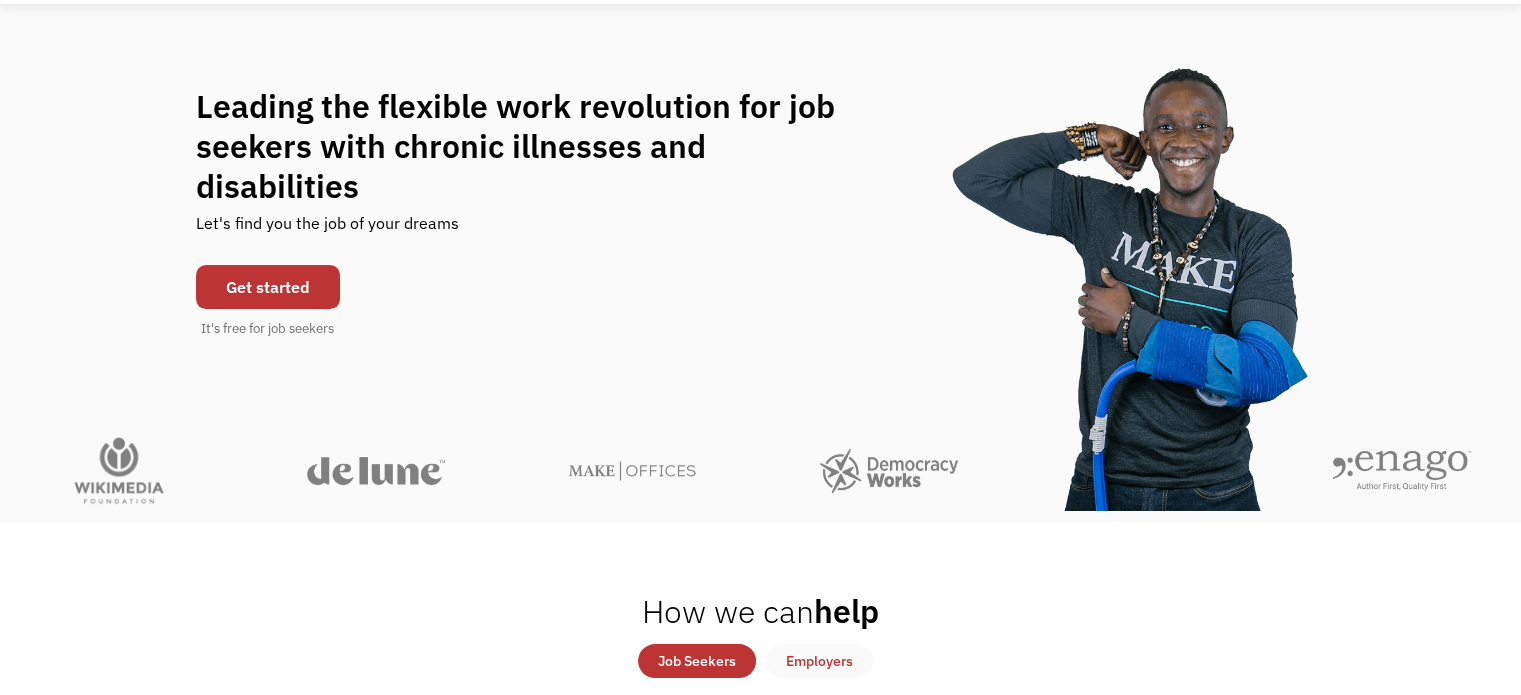 click on "Get started" at bounding box center (268, 287) 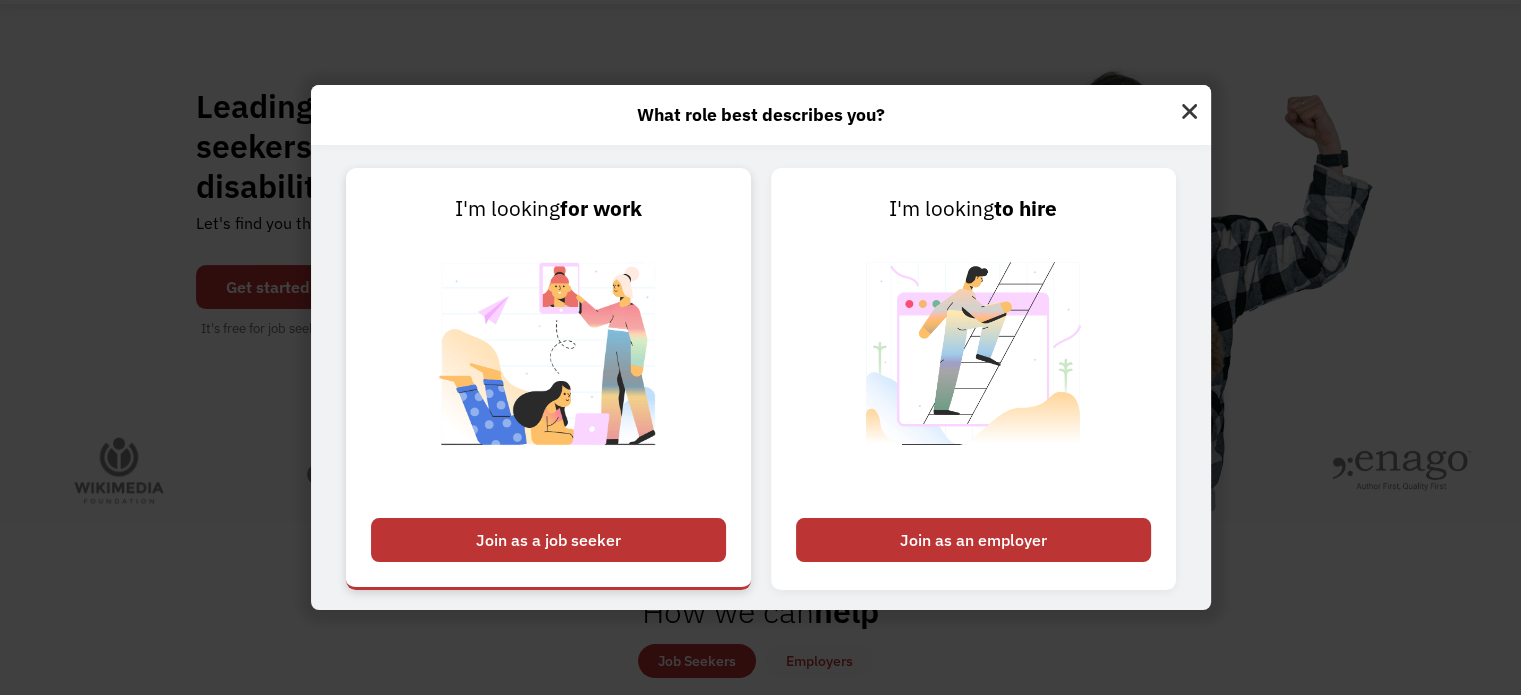 click on "Join as a job seeker" at bounding box center (548, 540) 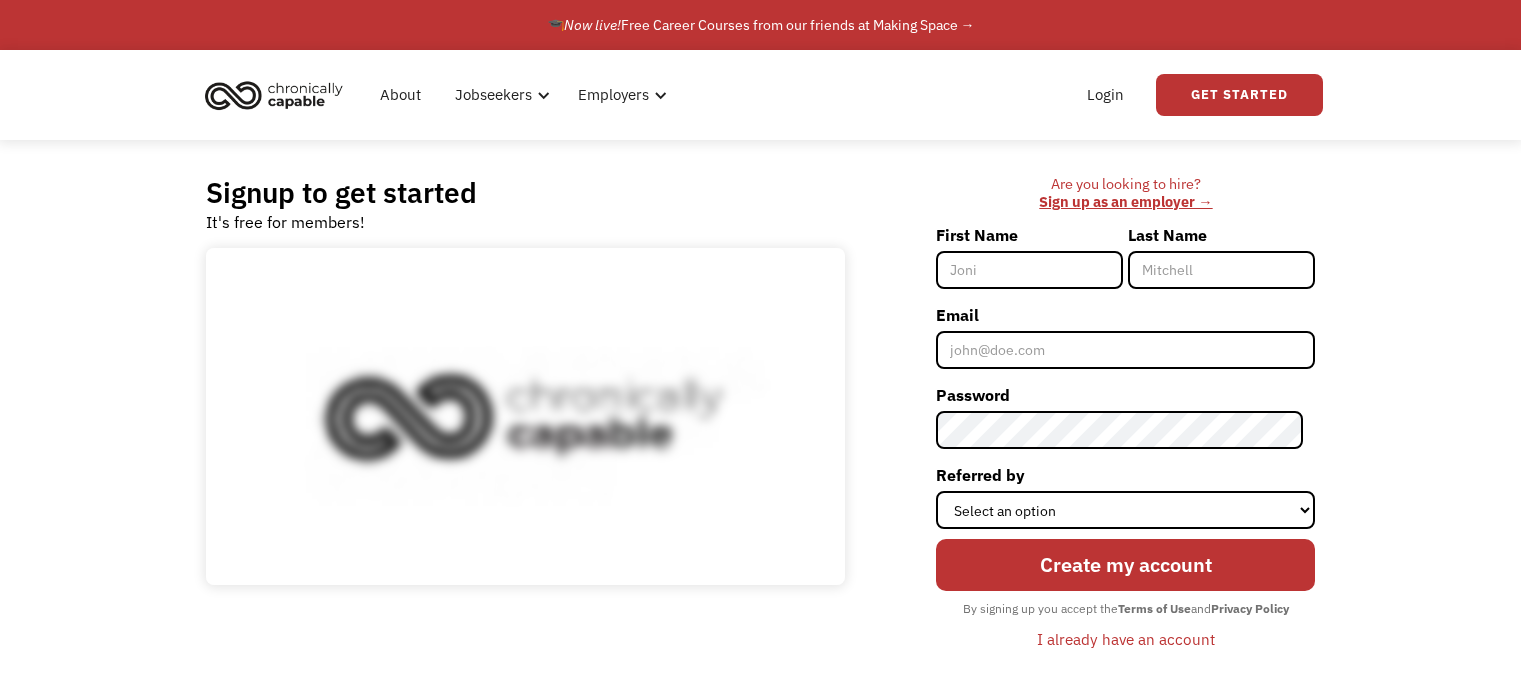 scroll, scrollTop: 0, scrollLeft: 0, axis: both 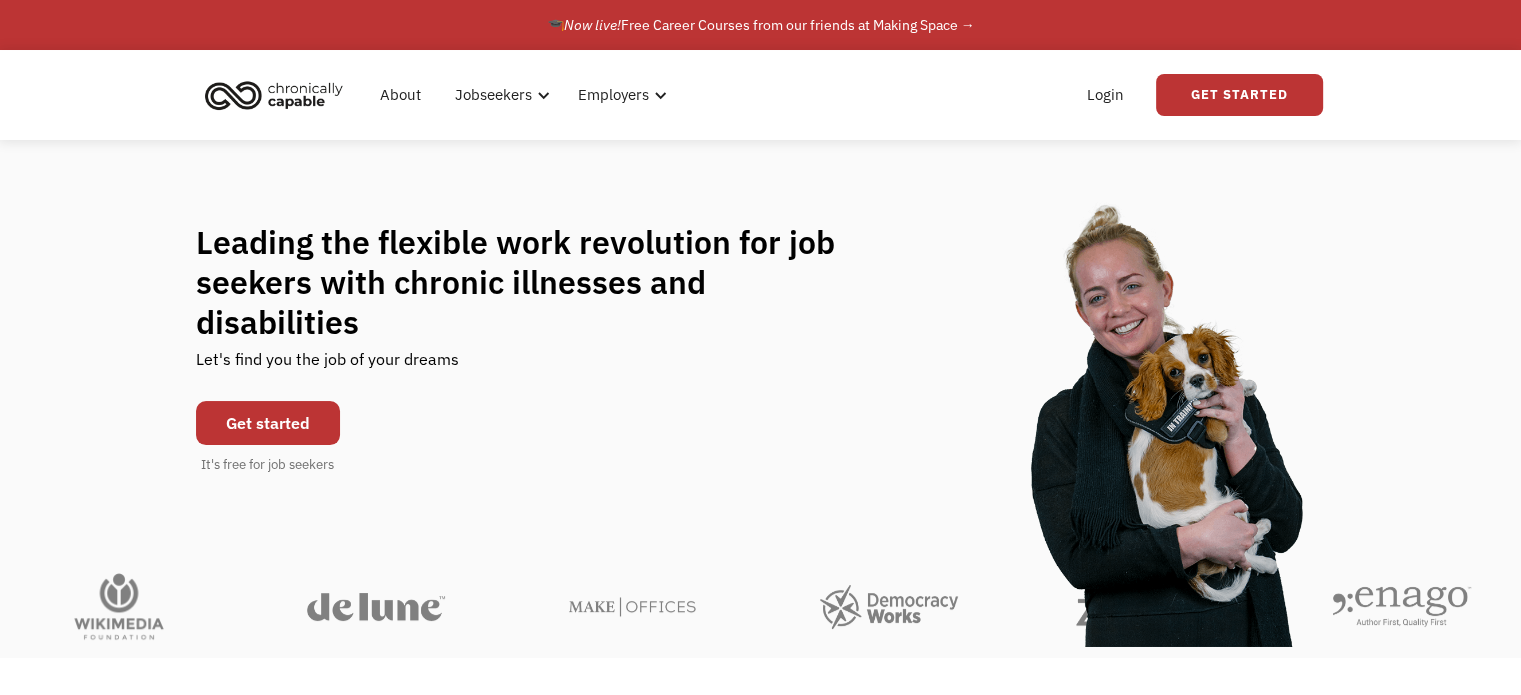 click on "Get started" at bounding box center (268, 423) 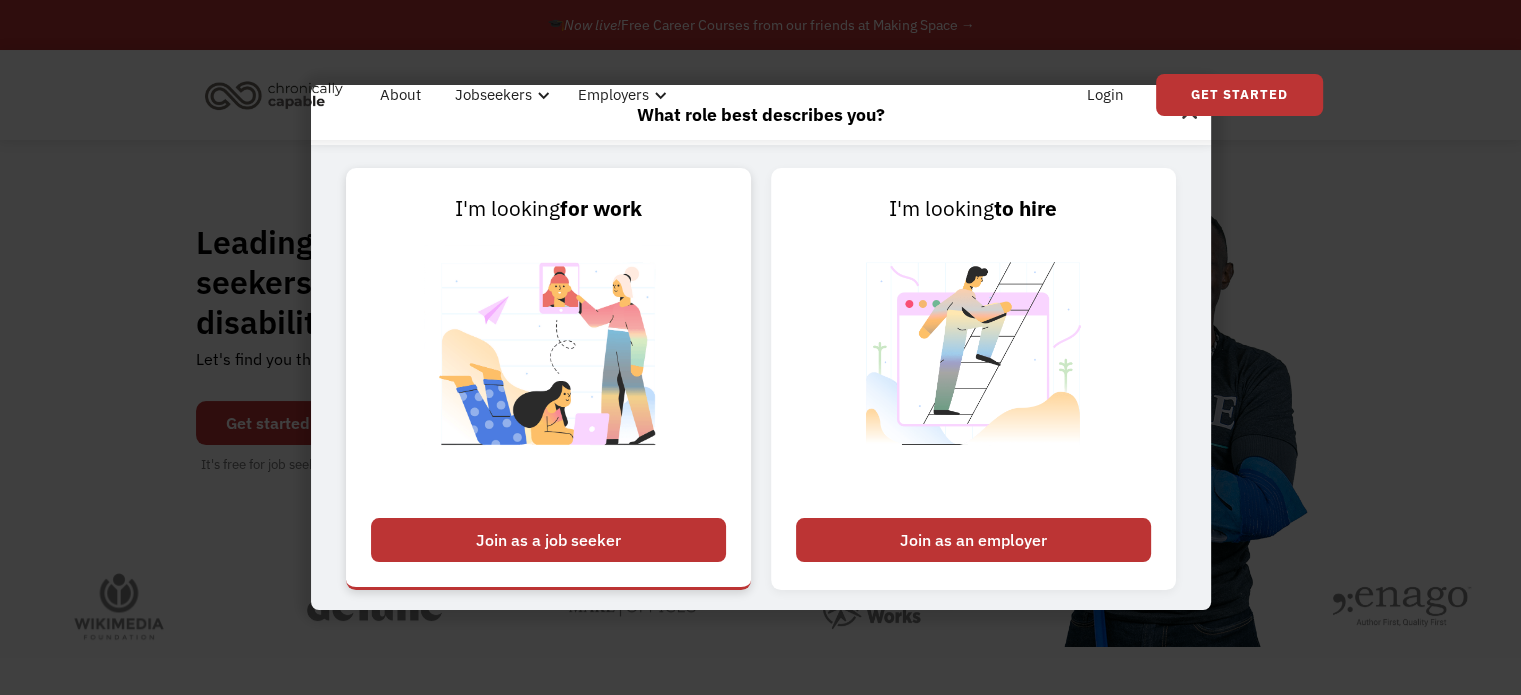 click on "Join as a job seeker" at bounding box center [548, 540] 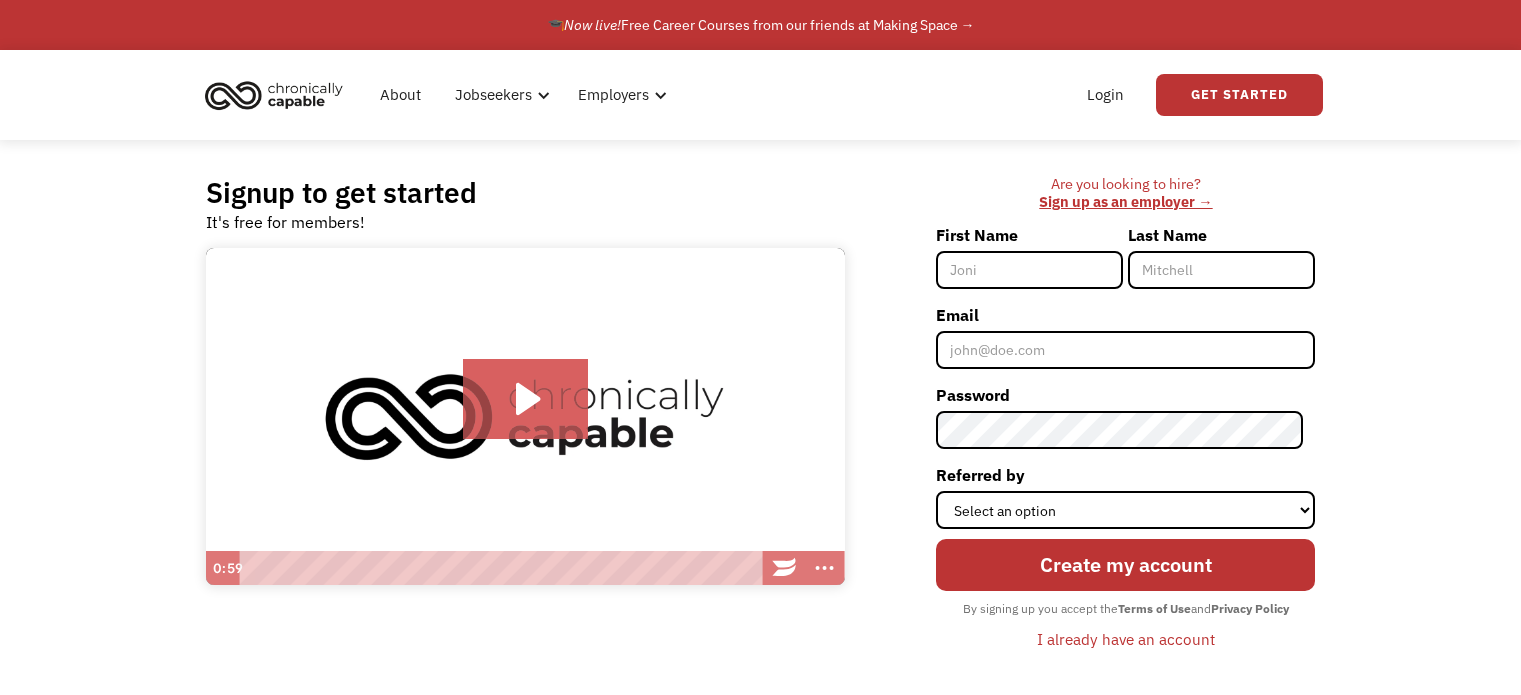 scroll, scrollTop: 0, scrollLeft: 0, axis: both 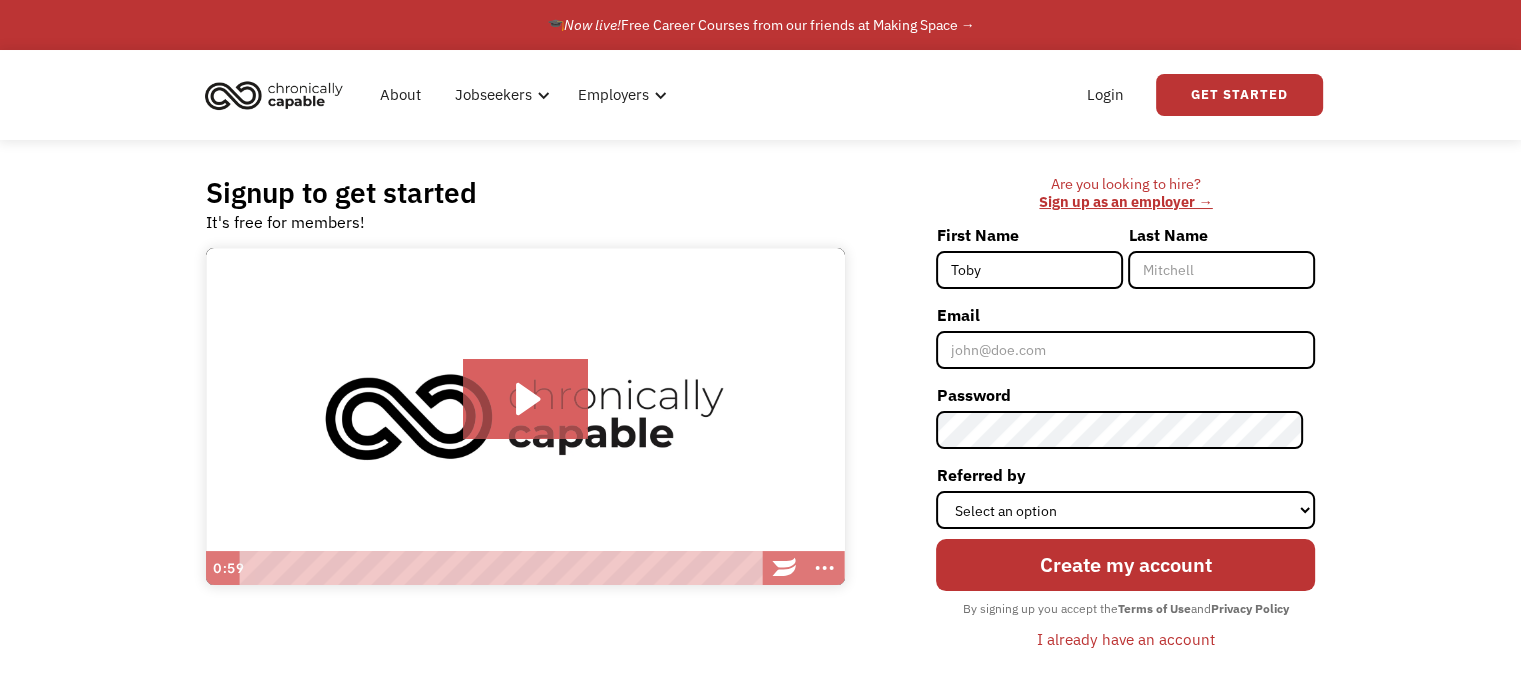 type on "Toby" 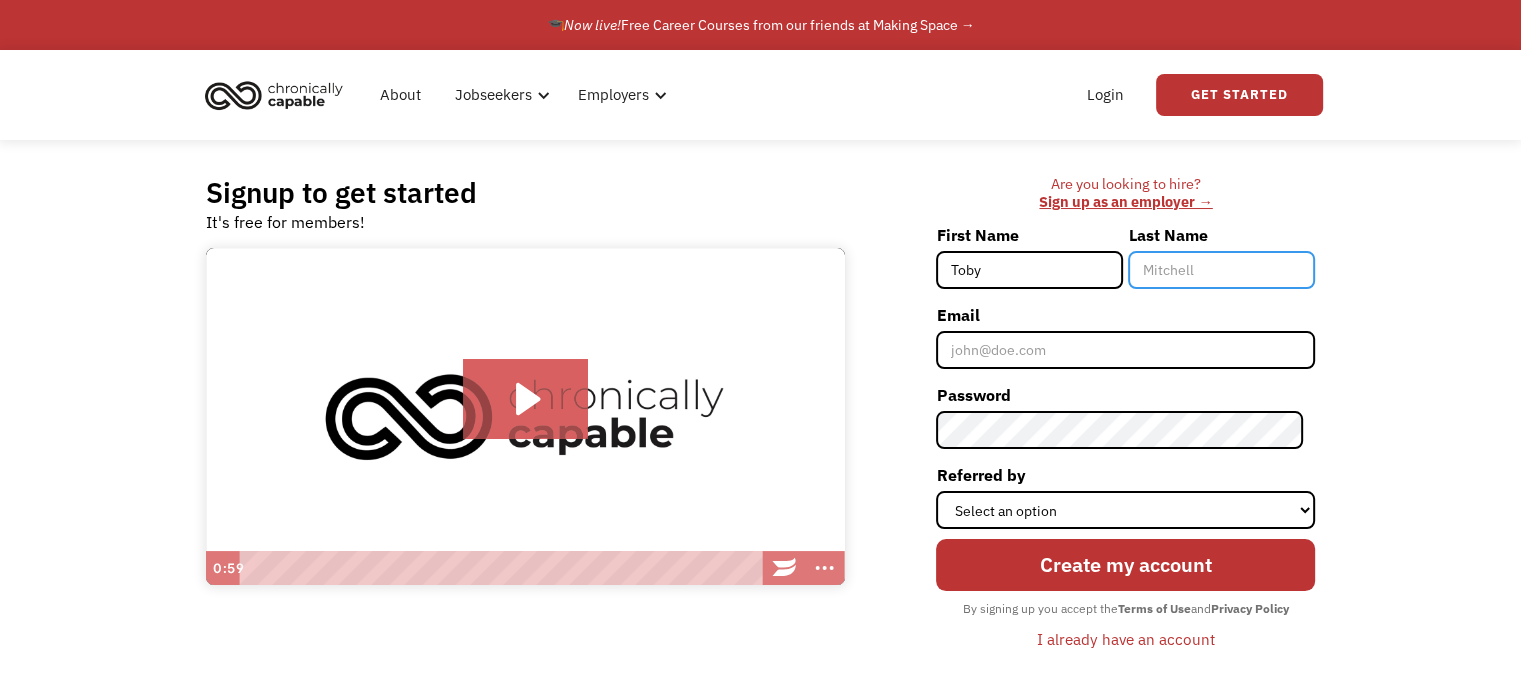 click on "Last Name" at bounding box center [1221, 270] 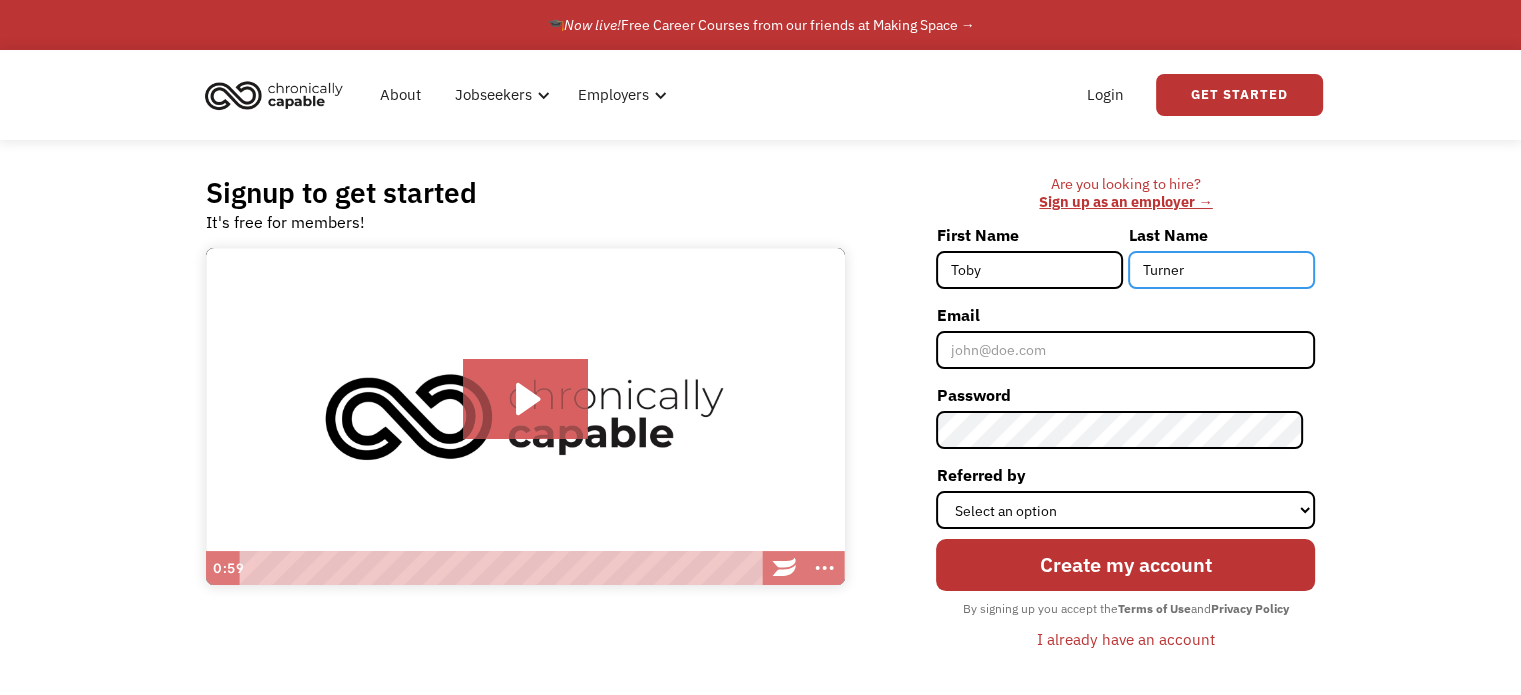 type on "Turner" 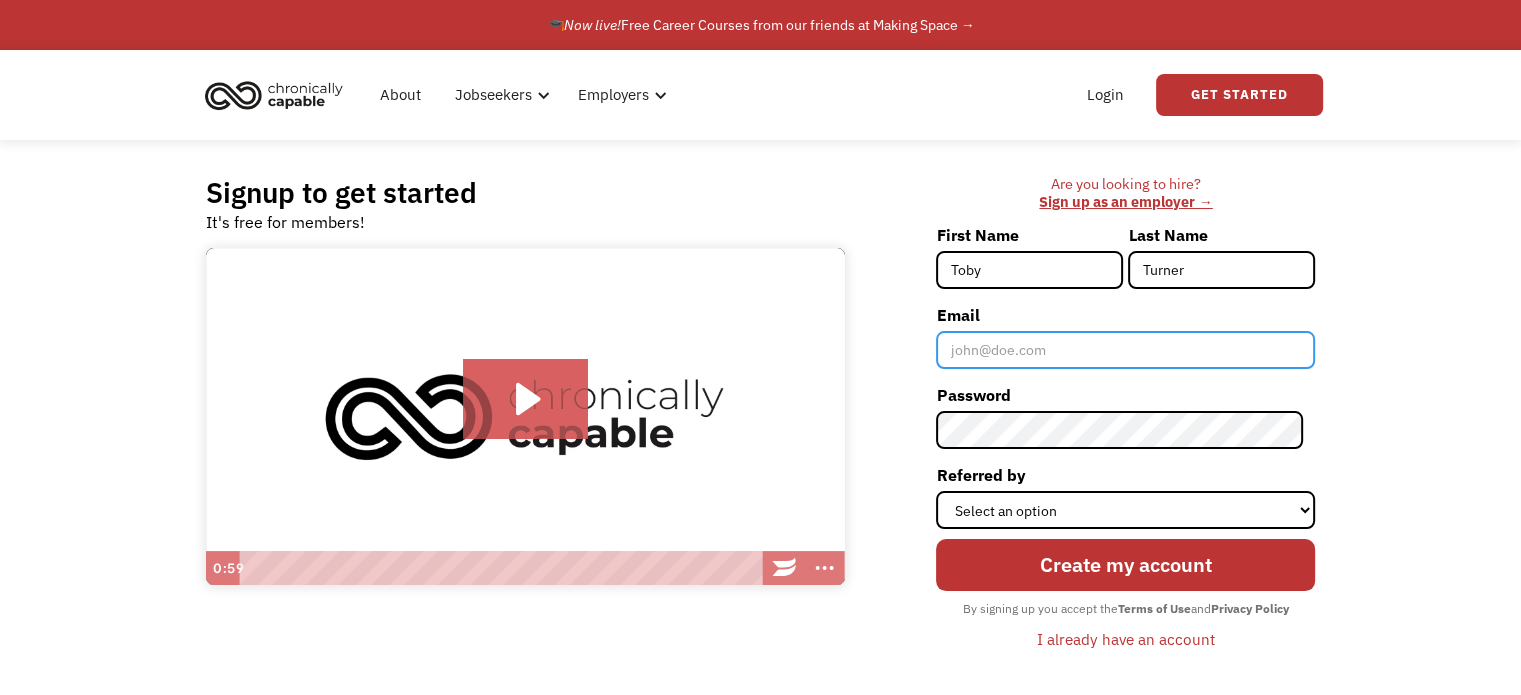 click on "Email" at bounding box center [1125, 350] 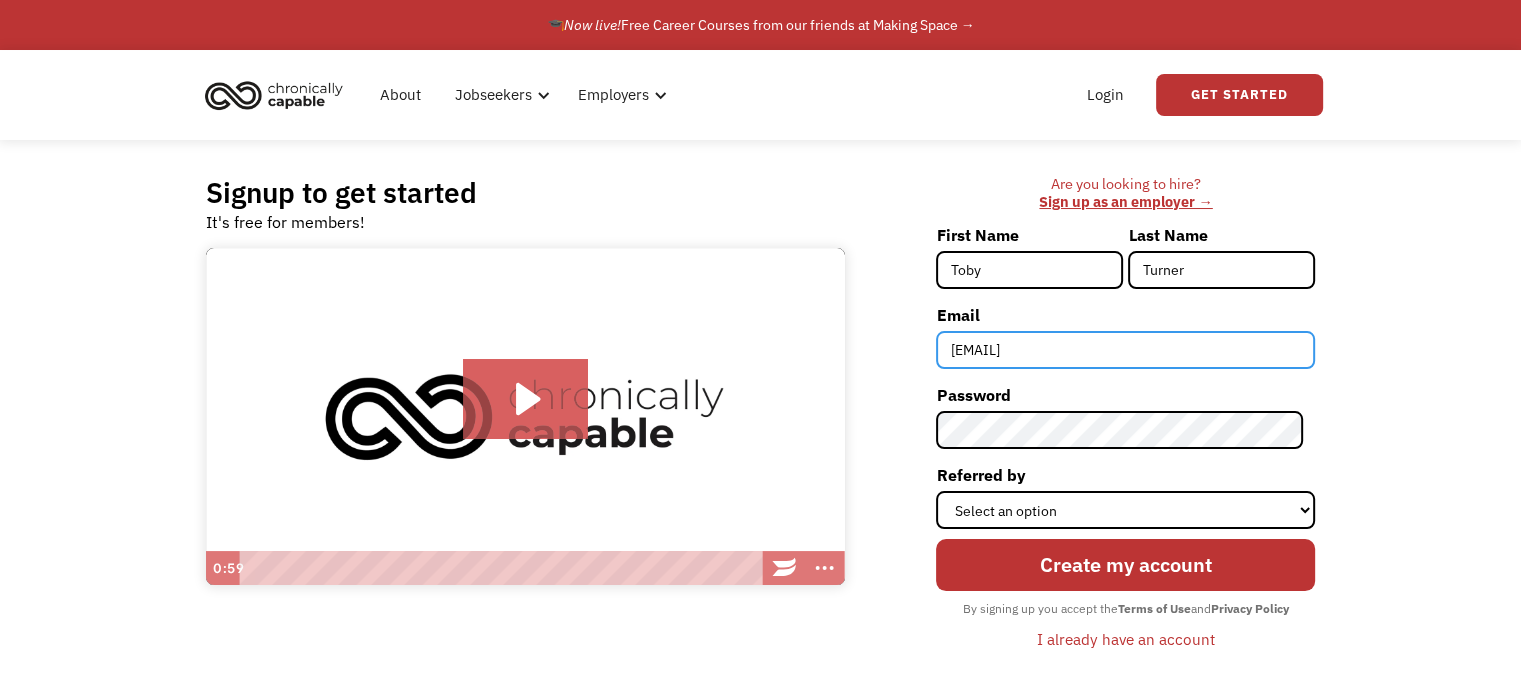 type on "[EMAIL]" 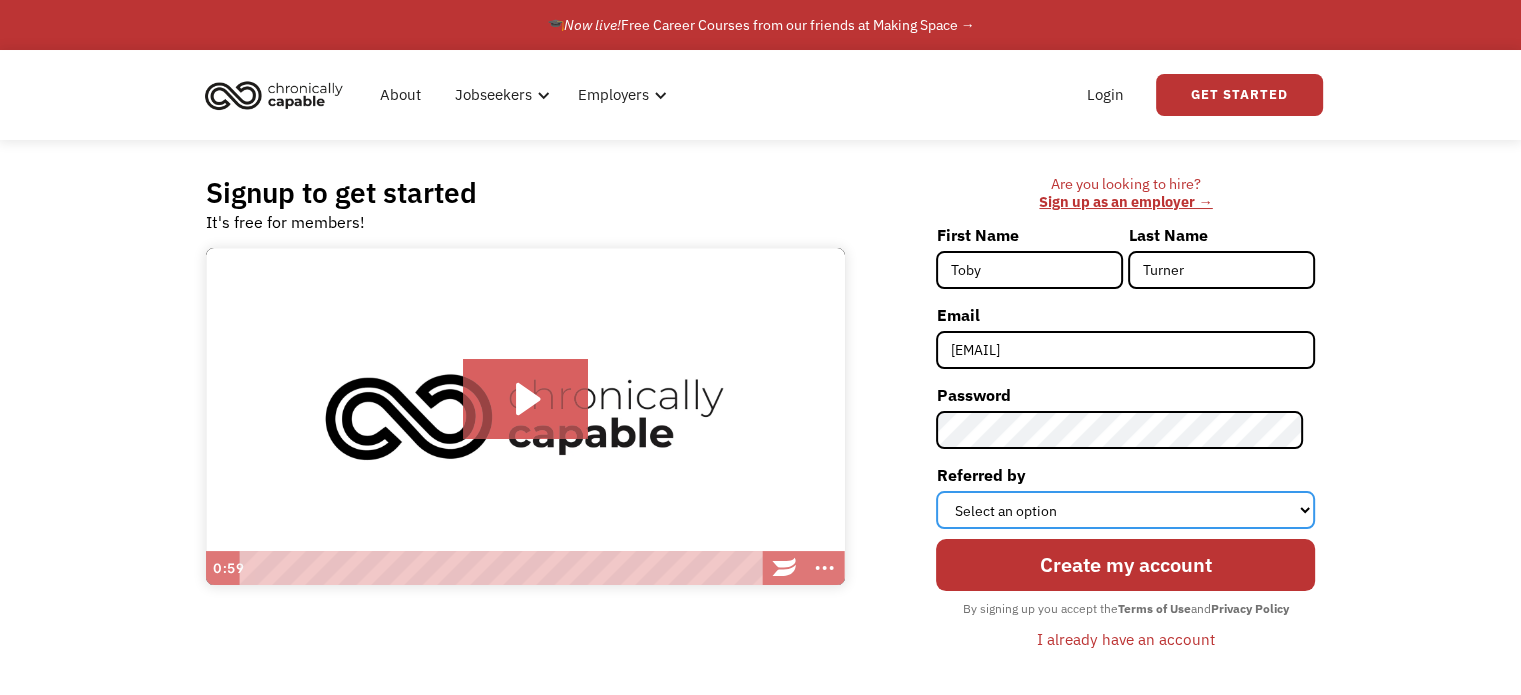 click on "Select an option Instagram Facebook Twitter Search Engine News Article Word of Mouth Employer Other" at bounding box center [1125, 510] 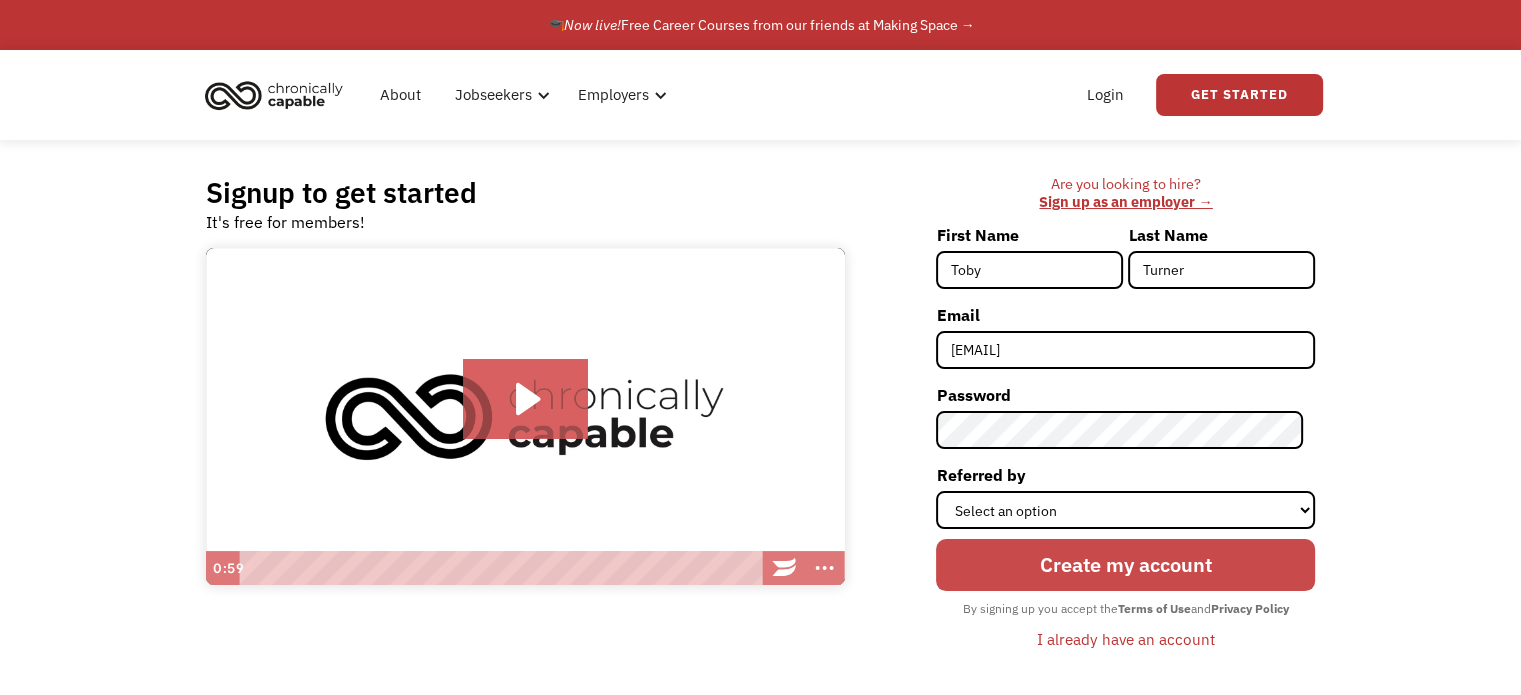 click on "Create my account" at bounding box center (1125, 565) 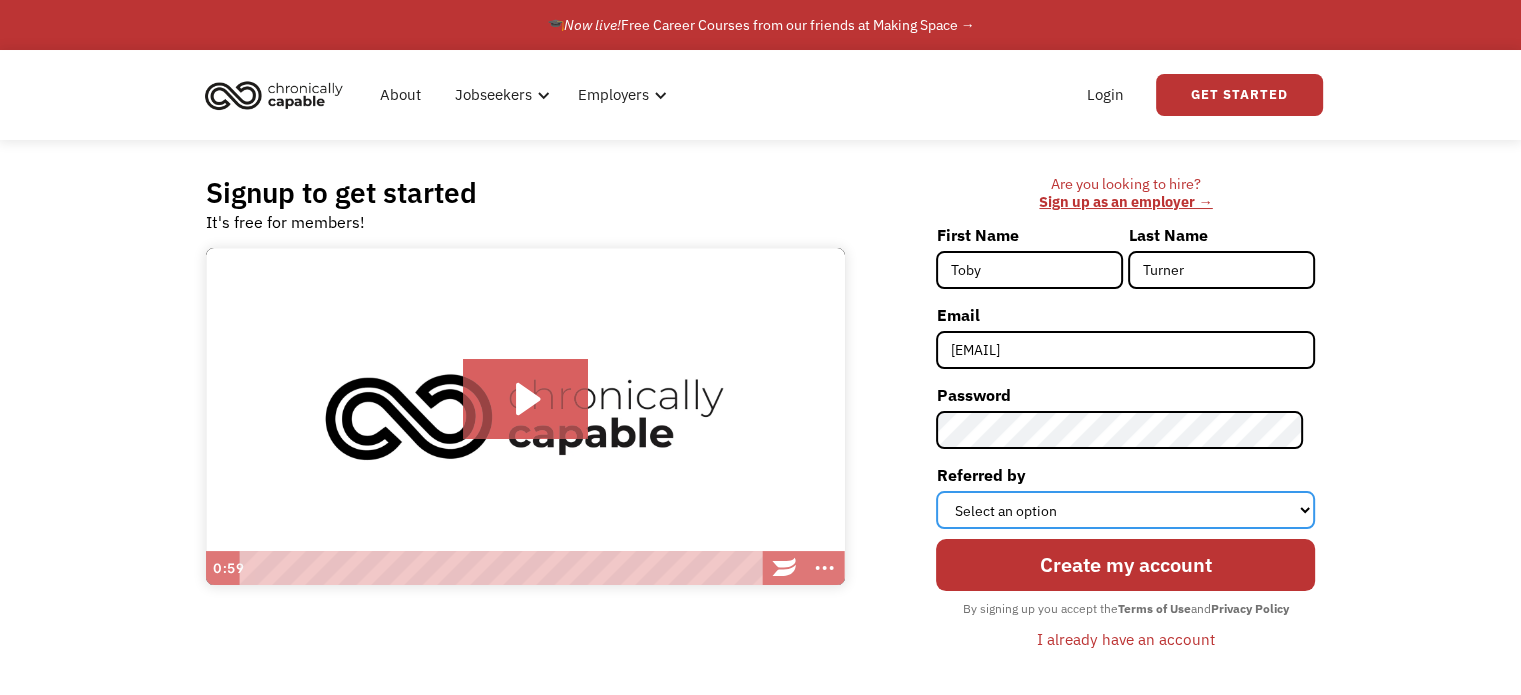click on "Select an option Instagram Facebook Twitter Search Engine News Article Word of Mouth Employer Other" at bounding box center (1125, 510) 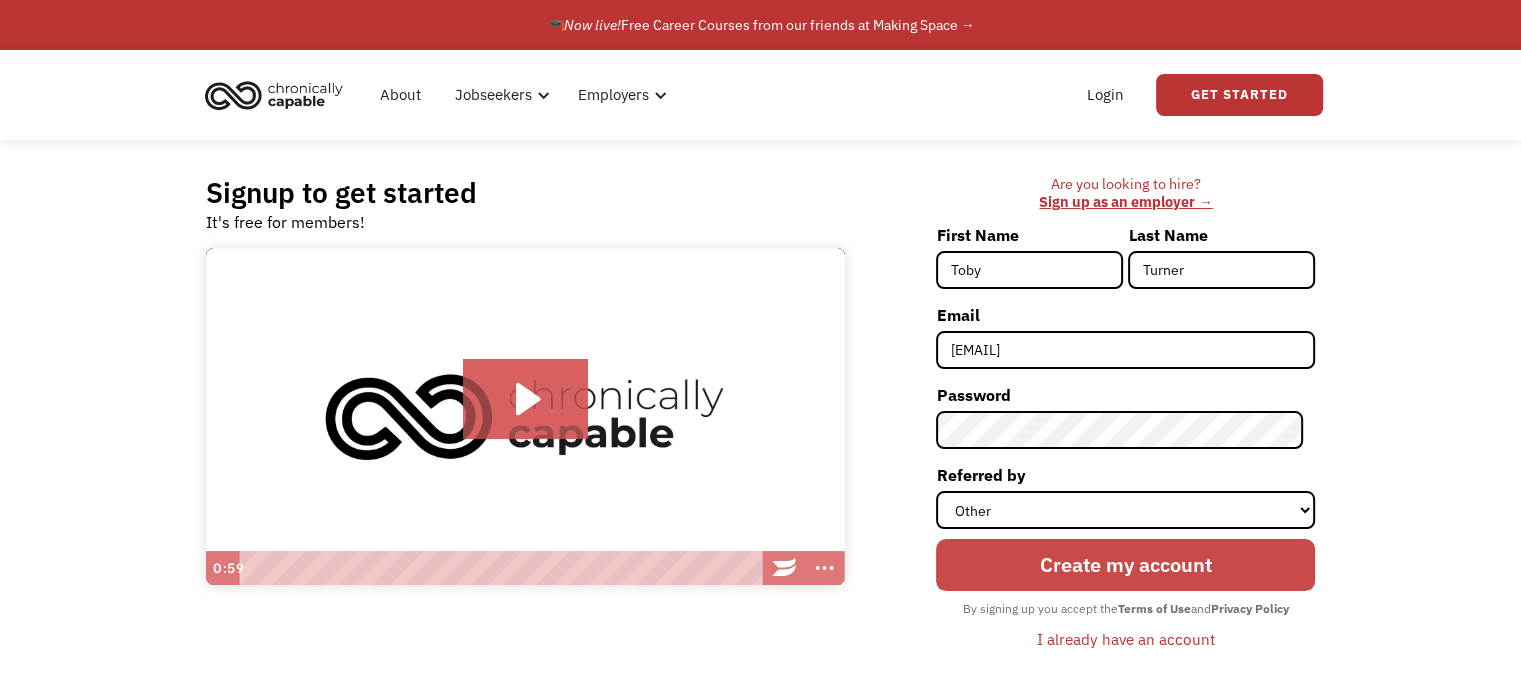 click on "Create my account" at bounding box center (1125, 565) 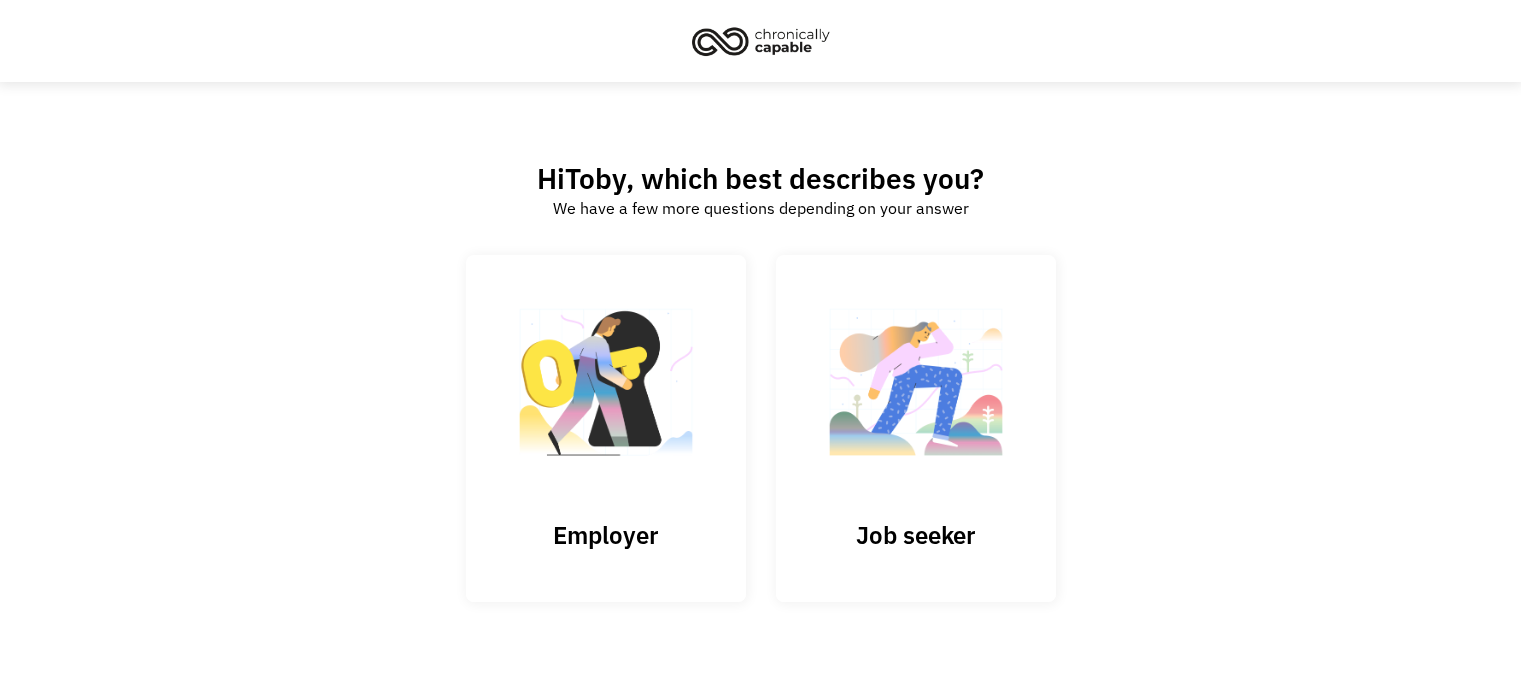 scroll, scrollTop: 0, scrollLeft: 0, axis: both 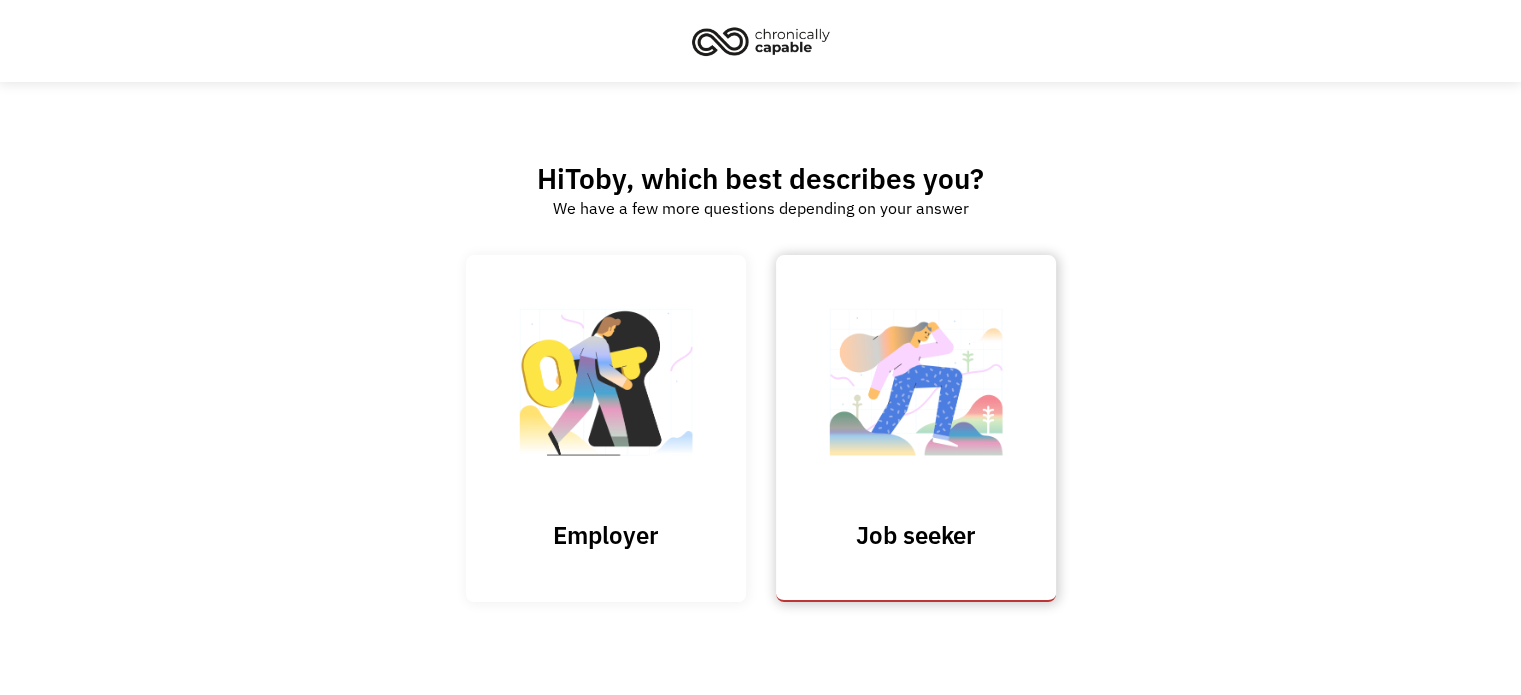 click at bounding box center [916, 392] 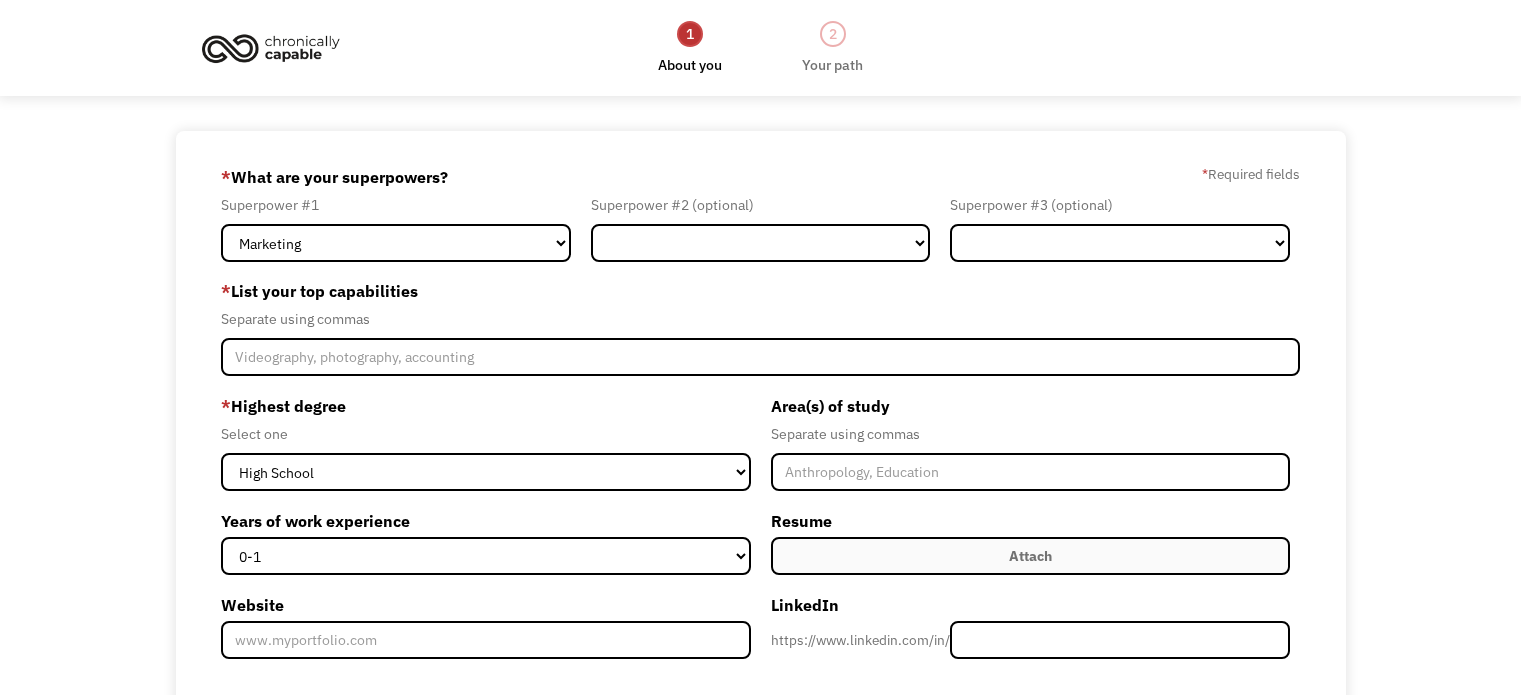 scroll, scrollTop: 0, scrollLeft: 0, axis: both 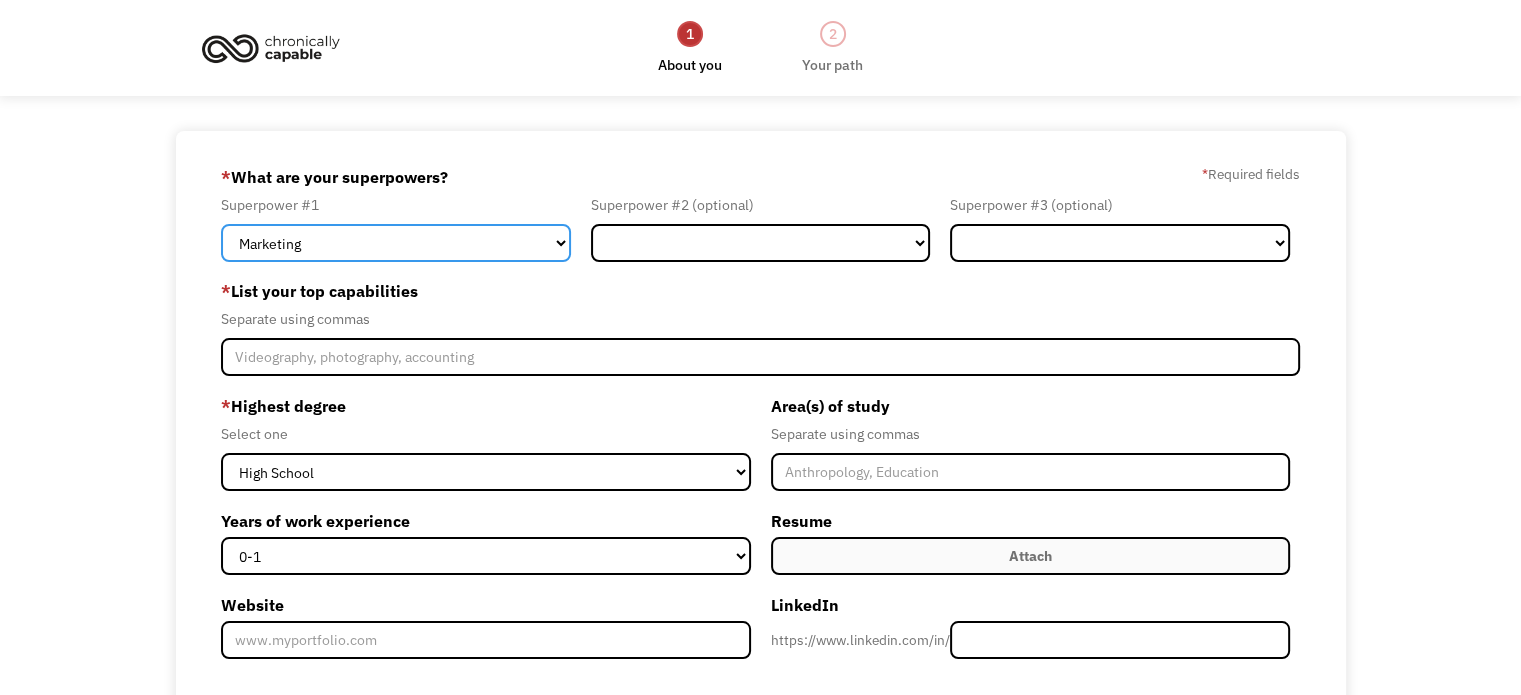 click on "Marketing Human Resources Finance Technology Operations Sales Industrial & Manufacturing Administration Legal Communications & Public Relations Customer Service Design Healthcare Science & Education Engineering & Construction Other" at bounding box center (396, 243) 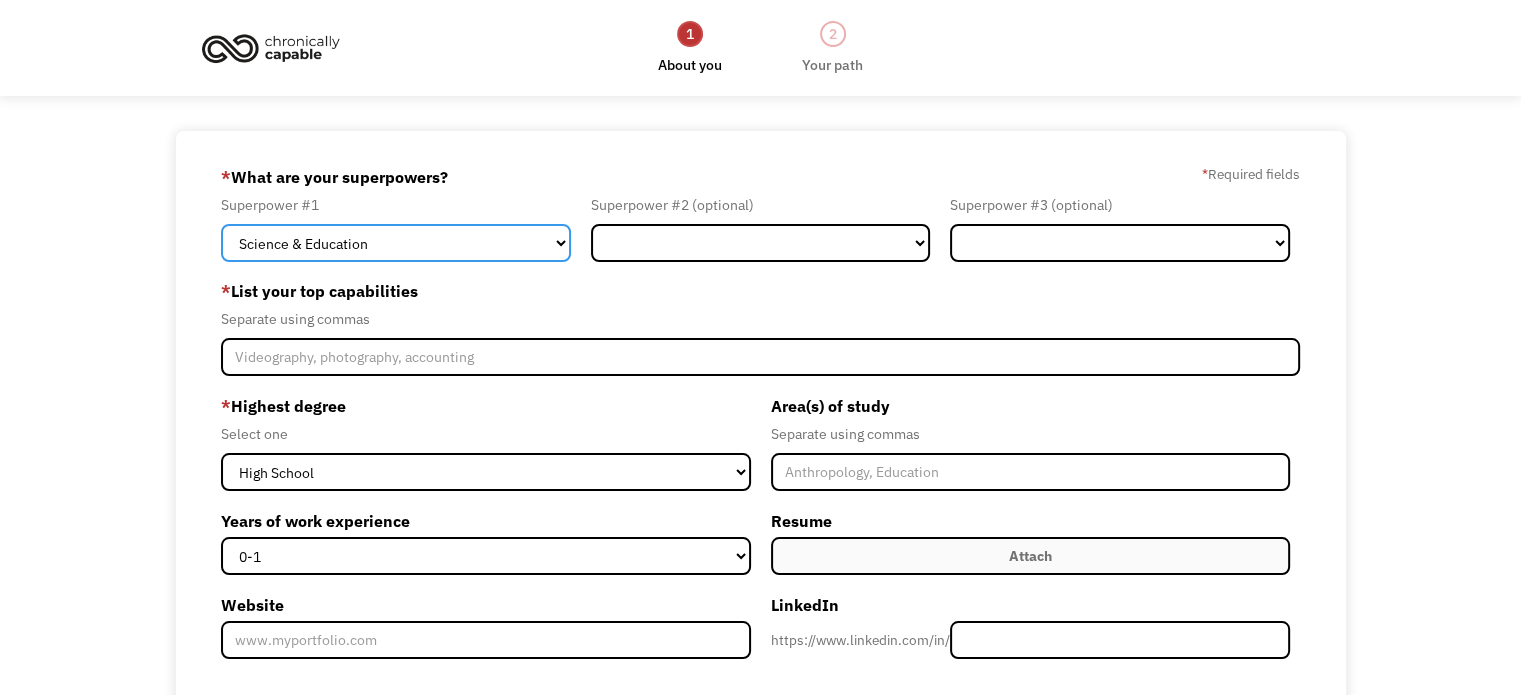 click on "Marketing Human Resources Finance Technology Operations Sales Industrial & Manufacturing Administration Legal Communications & Public Relations Customer Service Design Healthcare Science & Education Engineering & Construction Other" at bounding box center [396, 243] 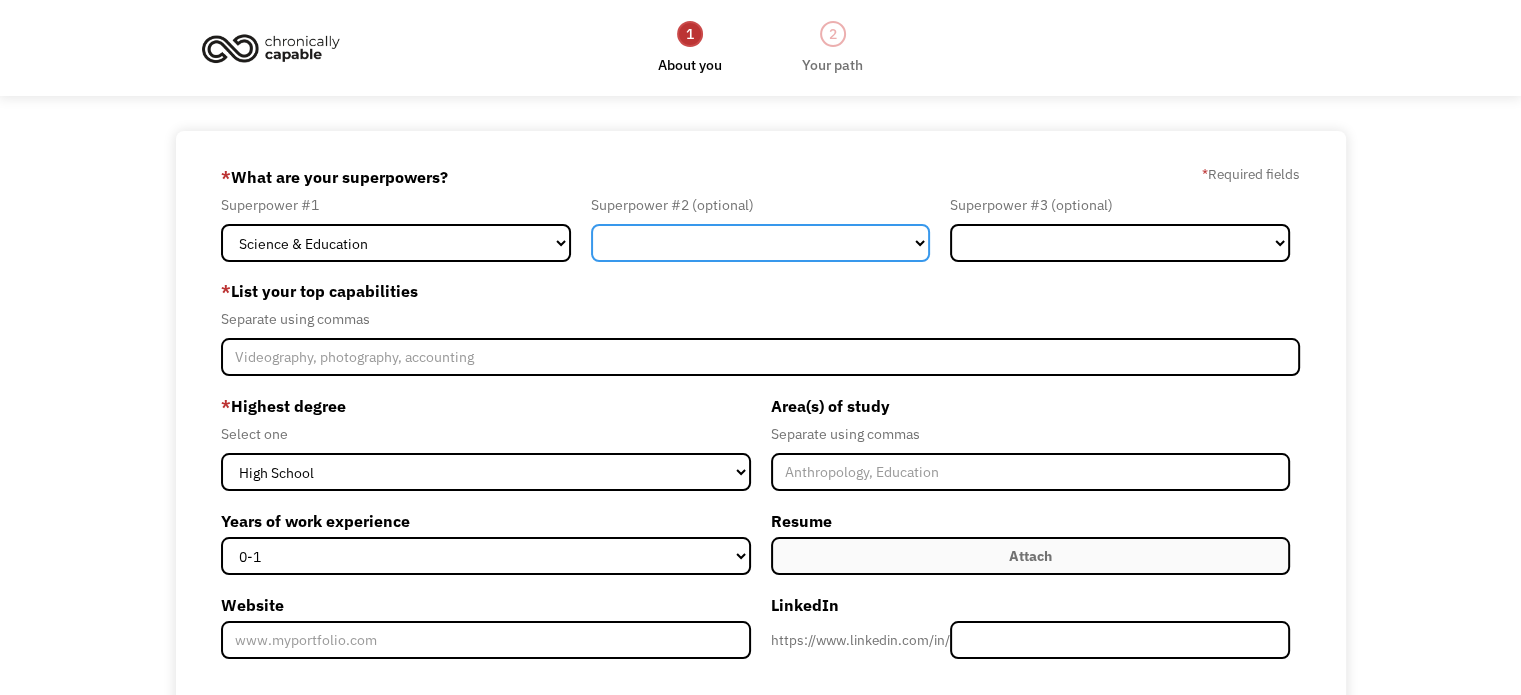 click on "Marketing Human Resources Finance Technology Operations Sales Industrial & Manufacturing Administration Legal Communications & Public Relations Customer Service Design Healthcare Science & Education Engineering & Construction Other" at bounding box center (761, 243) 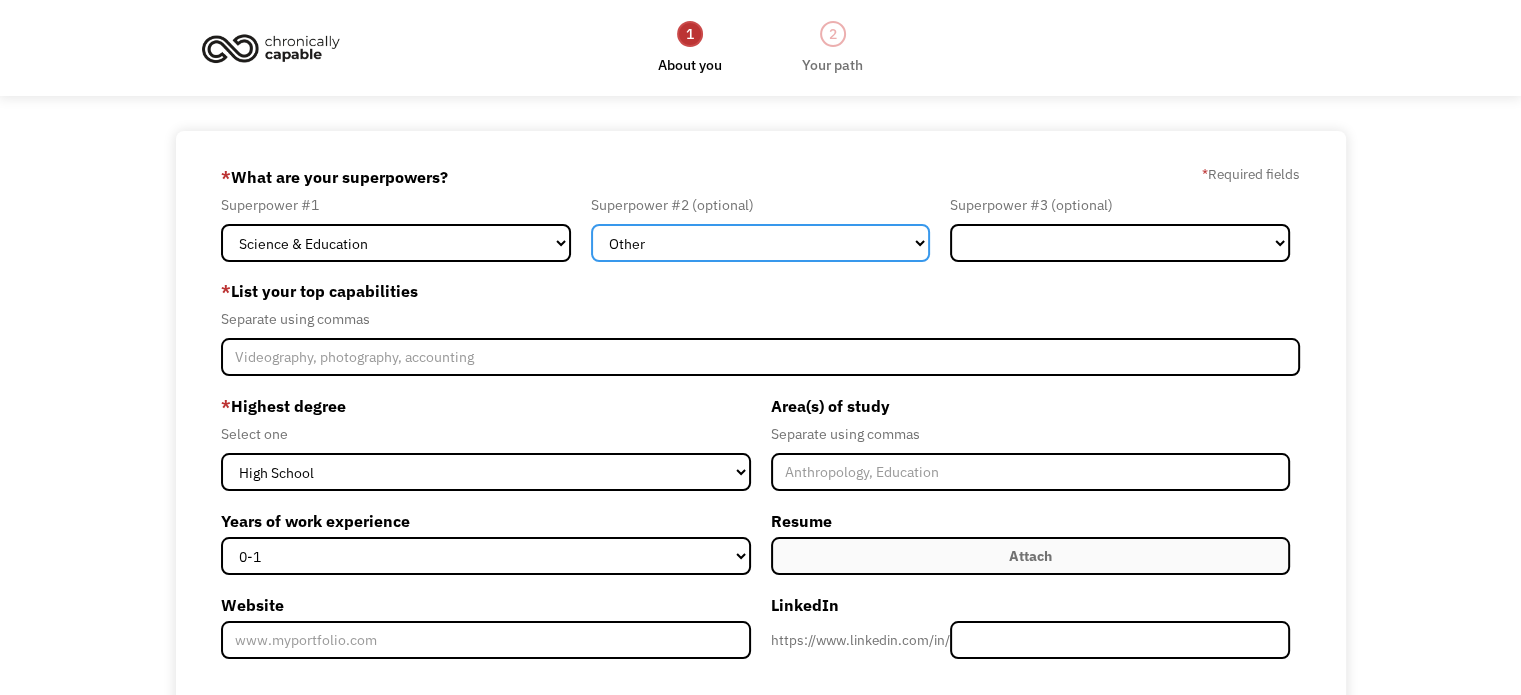 click on "Marketing Human Resources Finance Technology Operations Sales Industrial & Manufacturing Administration Legal Communications & Public Relations Customer Service Design Healthcare Science & Education Engineering & Construction Other" at bounding box center (761, 243) 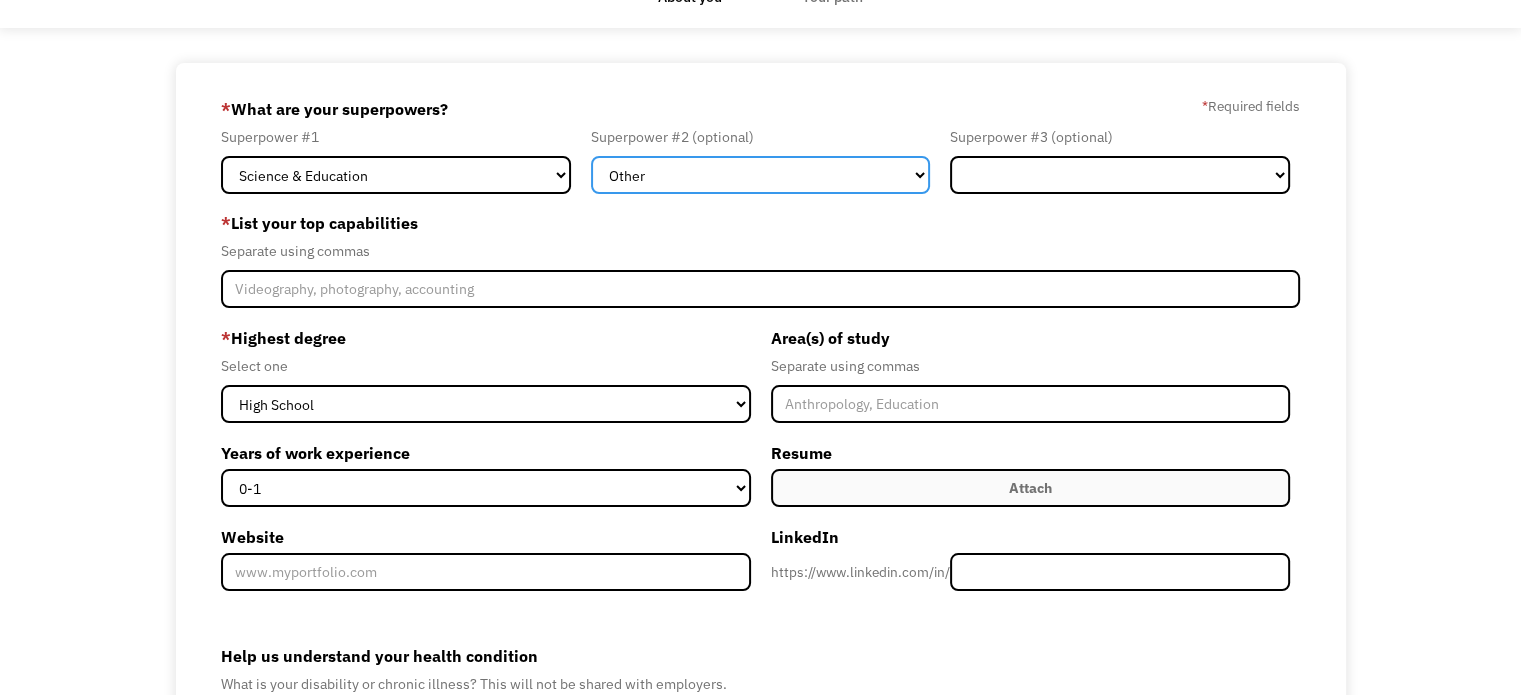 scroll, scrollTop: 116, scrollLeft: 0, axis: vertical 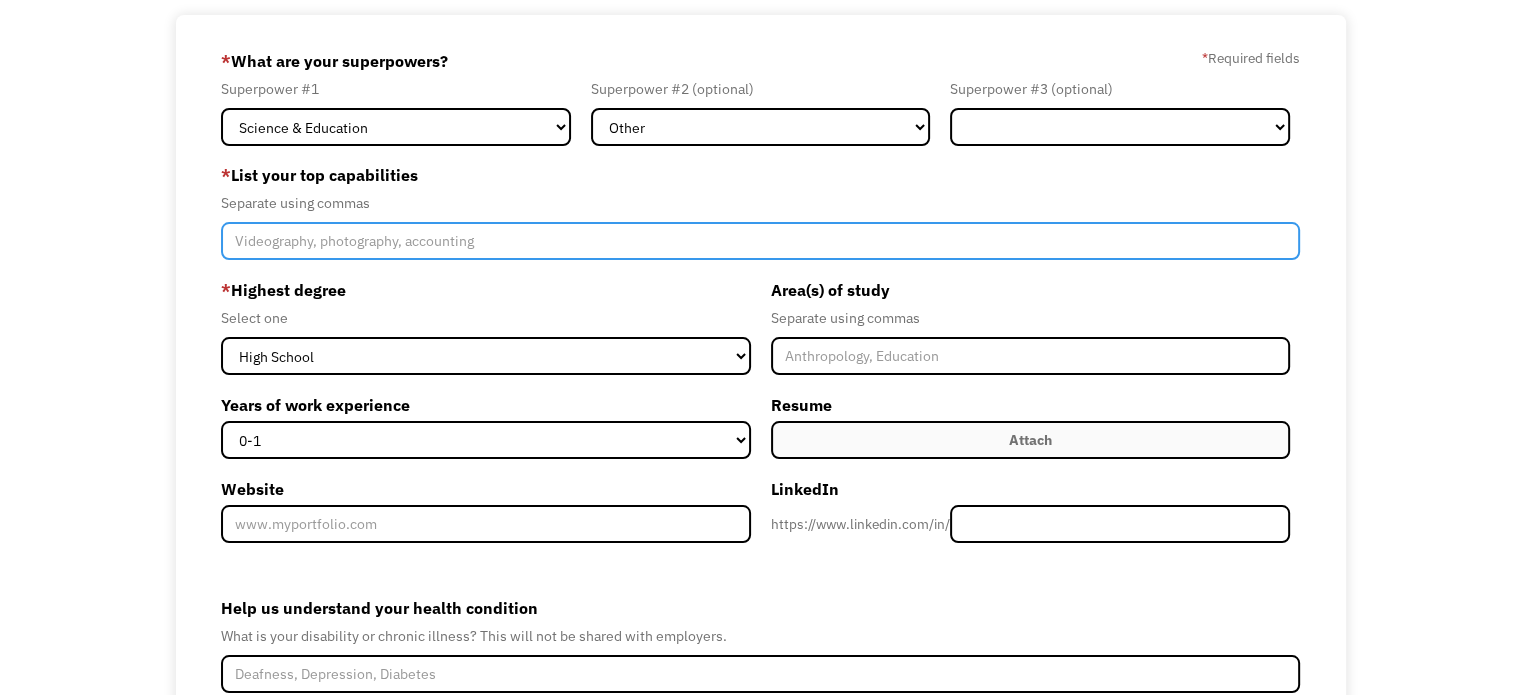 click at bounding box center (760, 241) 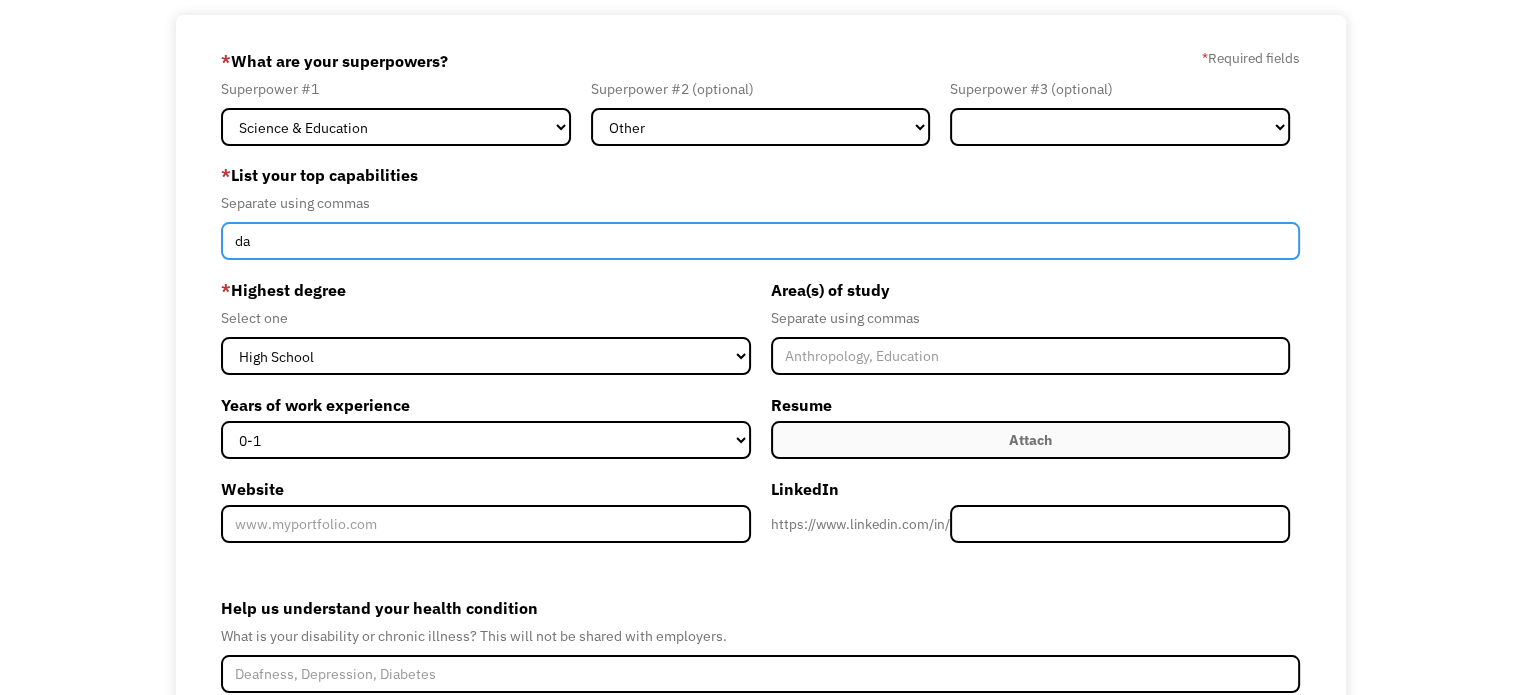 type on "d" 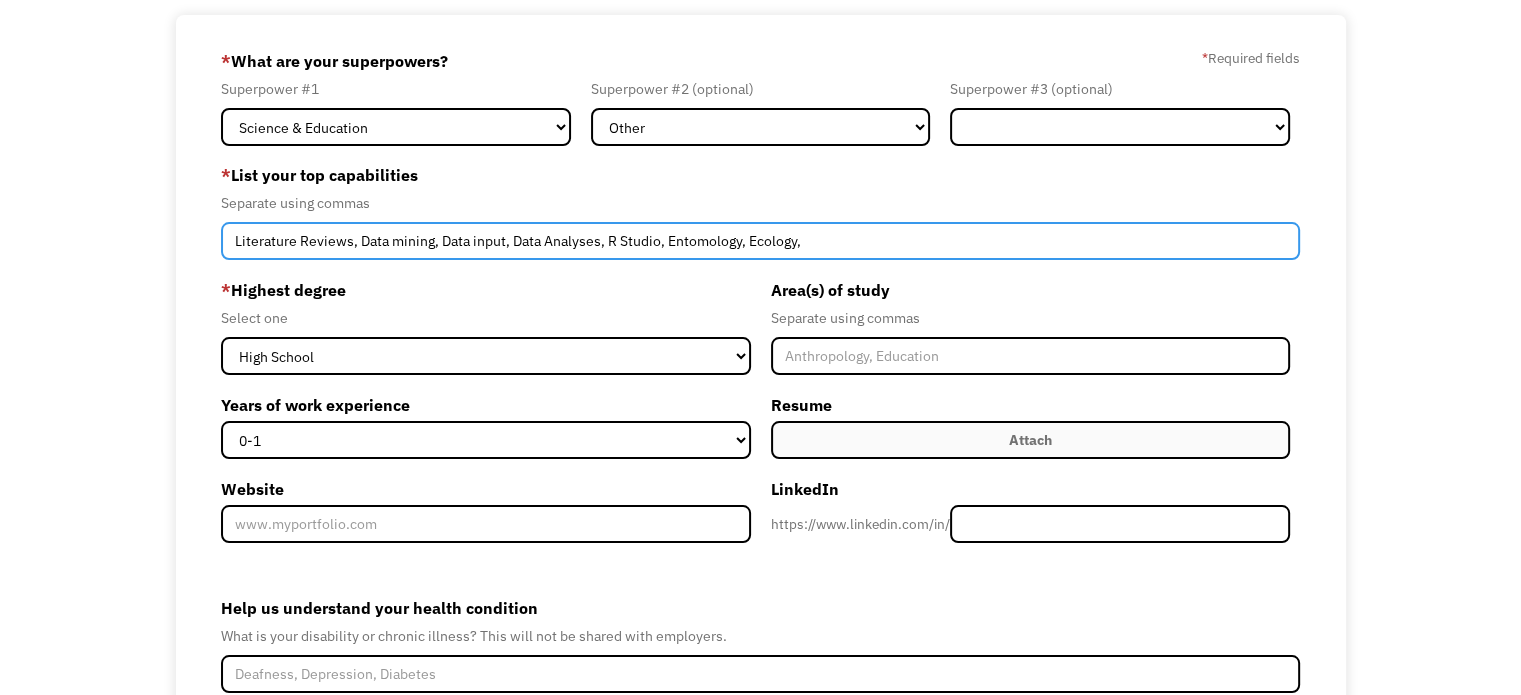 type on "Literature Reviews, Data mining, Data input, Data Analyses, R Studio, Entomology, Ecology," 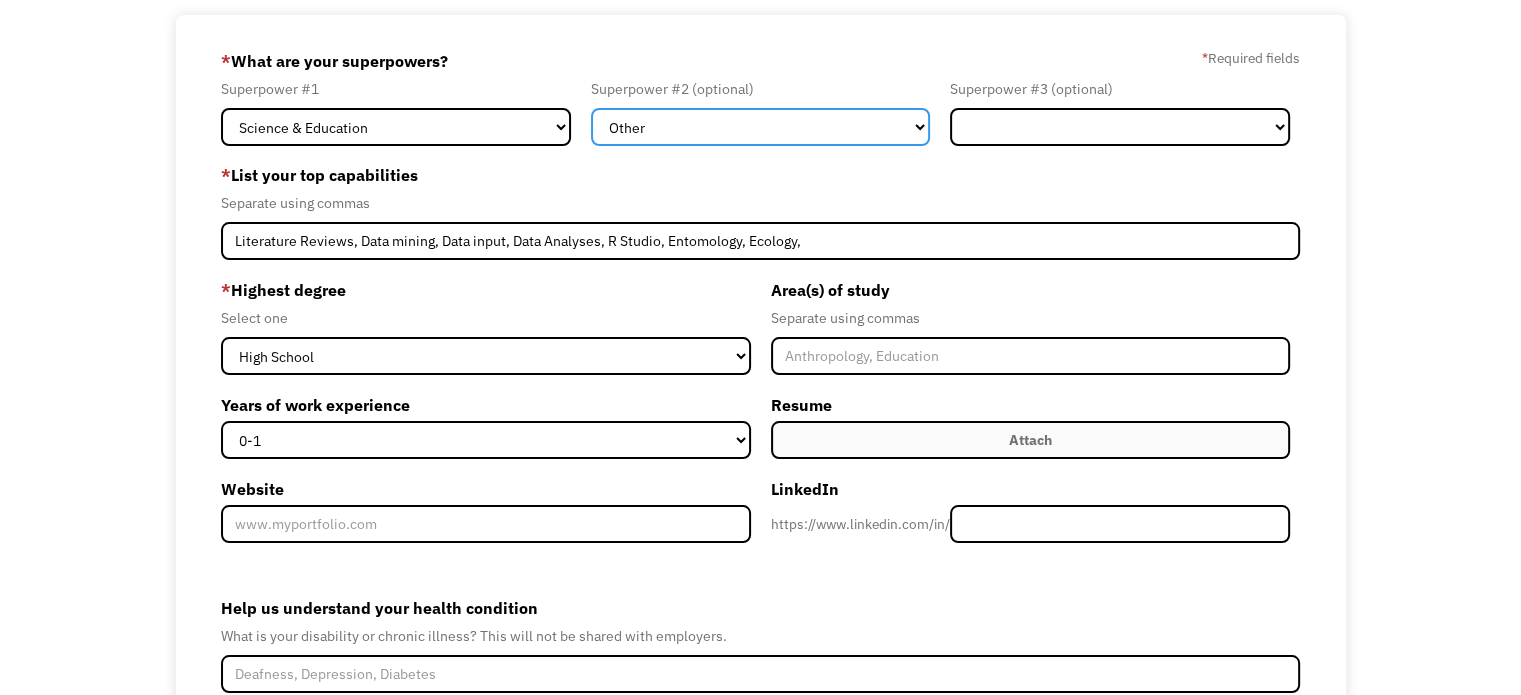 click on "Marketing Human Resources Finance Technology Operations Sales Industrial & Manufacturing Administration Legal Communications & Public Relations Customer Service Design Healthcare Science & Education Engineering & Construction Other" at bounding box center (761, 127) 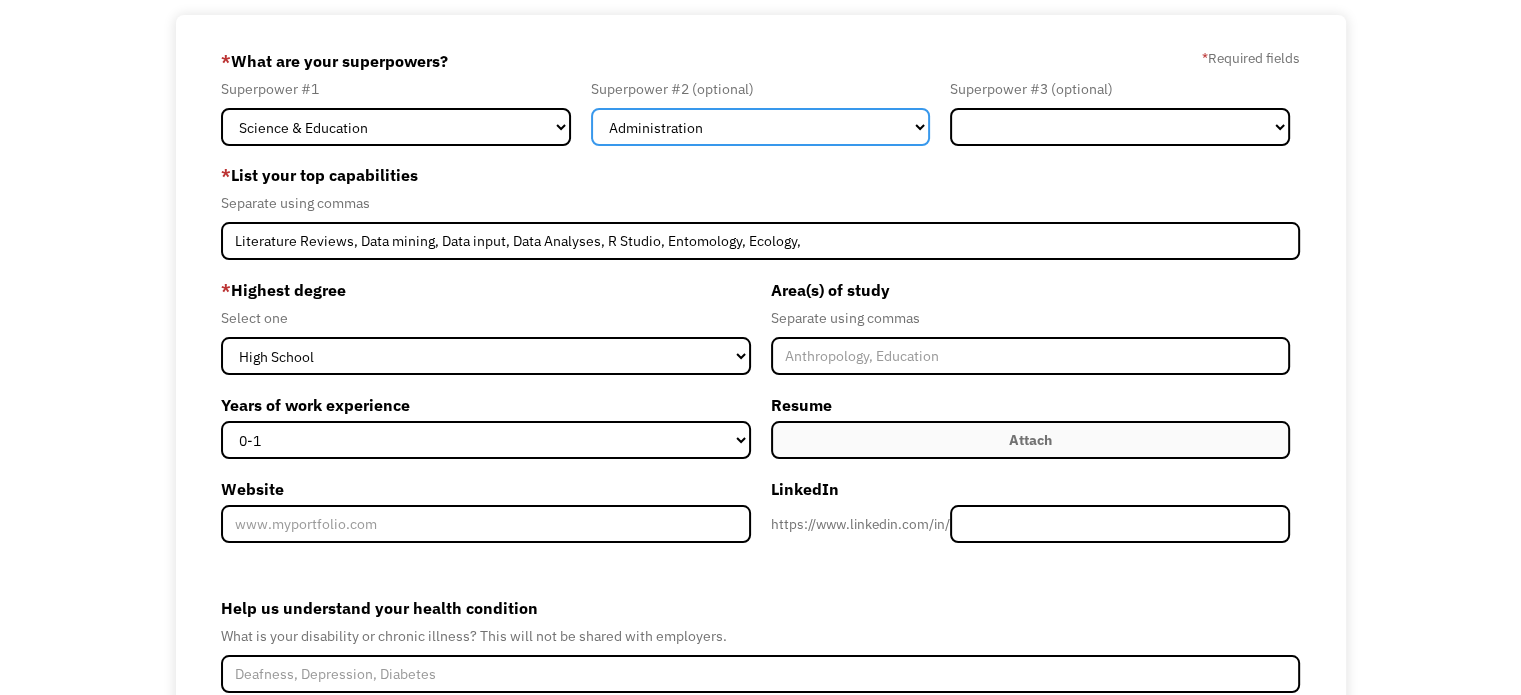 click on "Marketing Human Resources Finance Technology Operations Sales Industrial & Manufacturing Administration Legal Communications & Public Relations Customer Service Design Healthcare Science & Education Engineering & Construction Other" at bounding box center [761, 127] 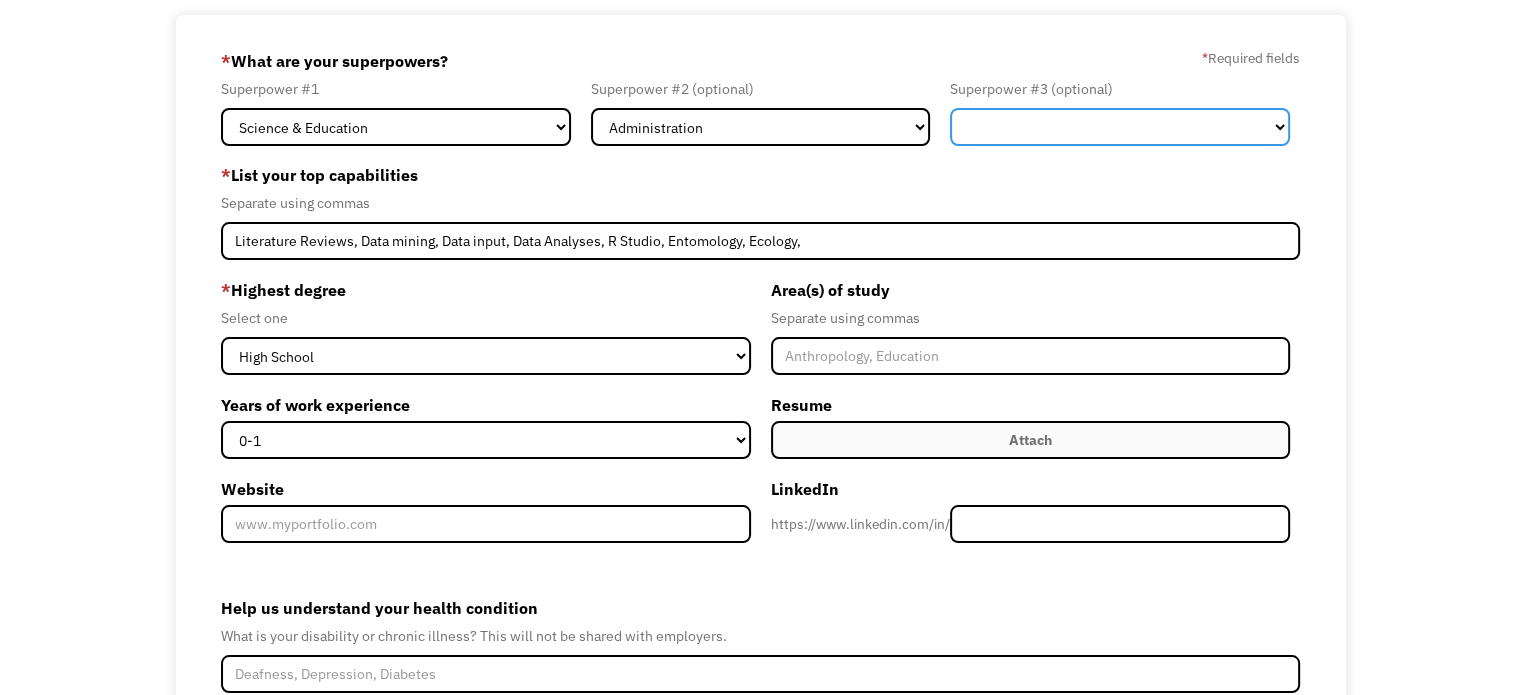click on "Marketing Human Resources Finance Technology Operations Sales Industrial & Manufacturing Administration Legal Communications & Public Relations Customer Service Design Healthcare Science & Education Engineering & Construction Other" at bounding box center [1120, 127] 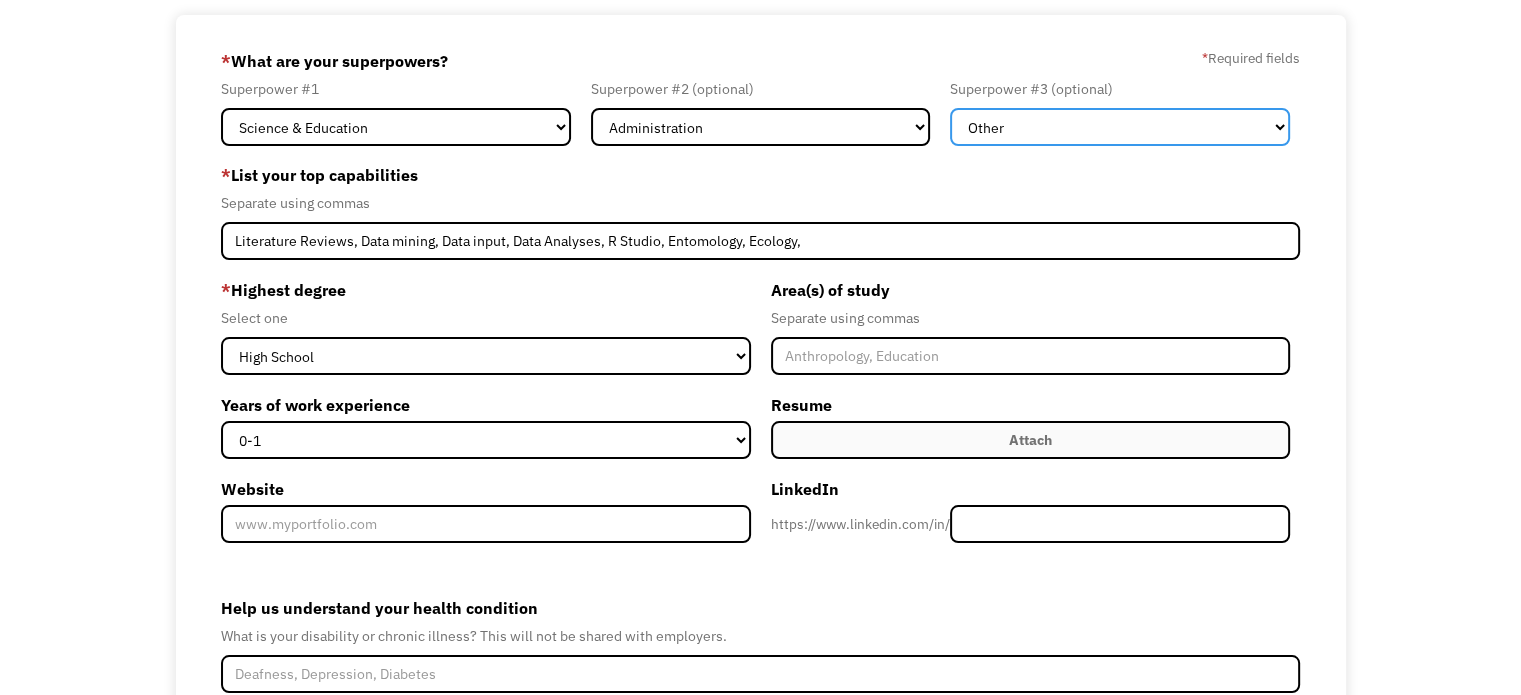 click on "Marketing Human Resources Finance Technology Operations Sales Industrial & Manufacturing Administration Legal Communications & Public Relations Customer Service Design Healthcare Science & Education Engineering & Construction Other" at bounding box center (1120, 127) 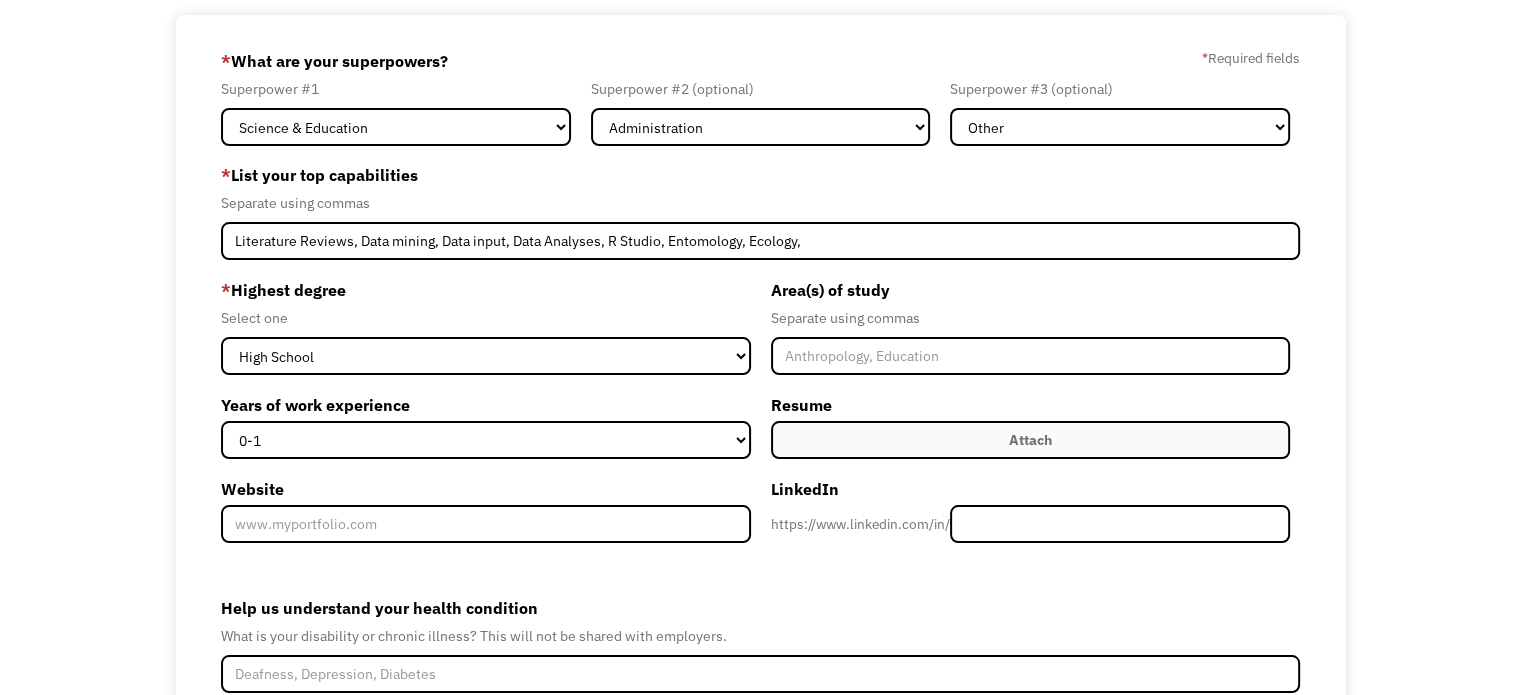 click on "* Highest degree" at bounding box center [485, 290] 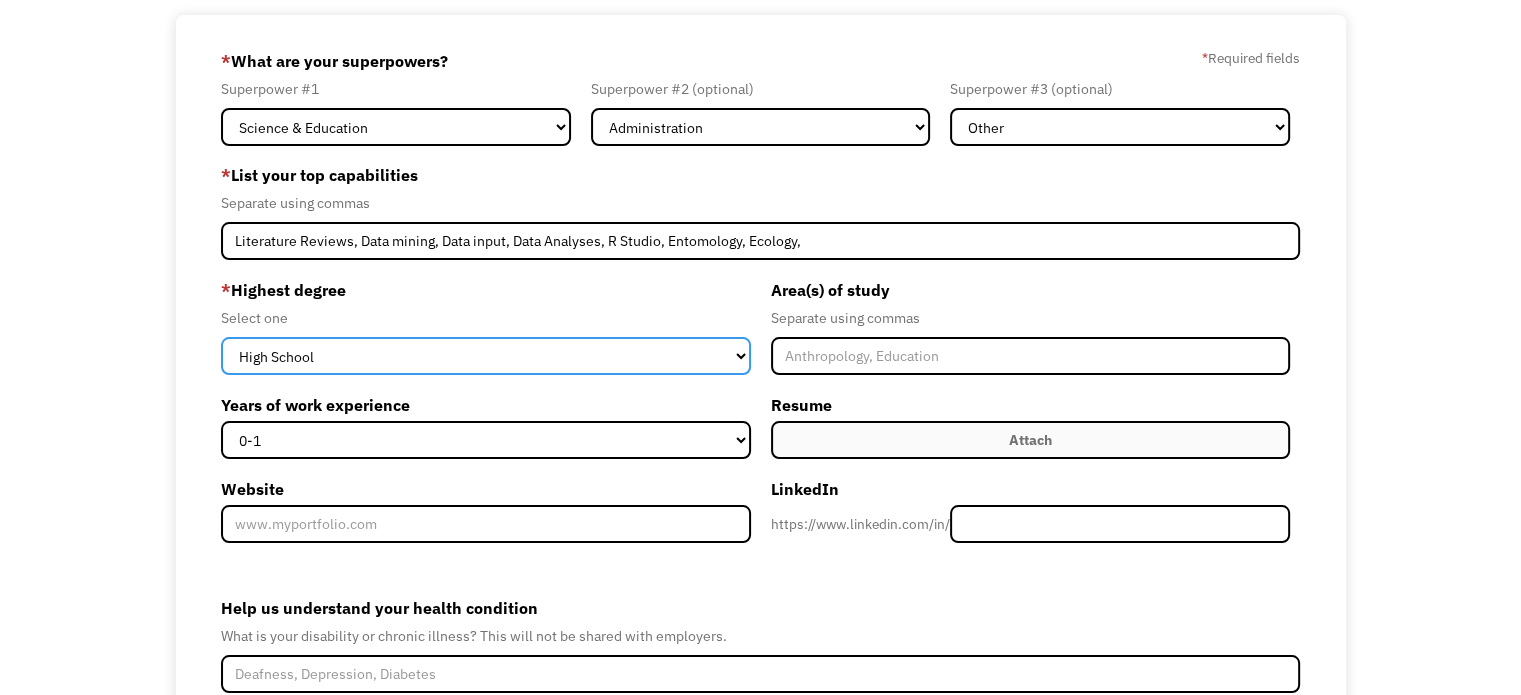 click on "High School Associates Bachelors Master's PhD" at bounding box center [485, 356] 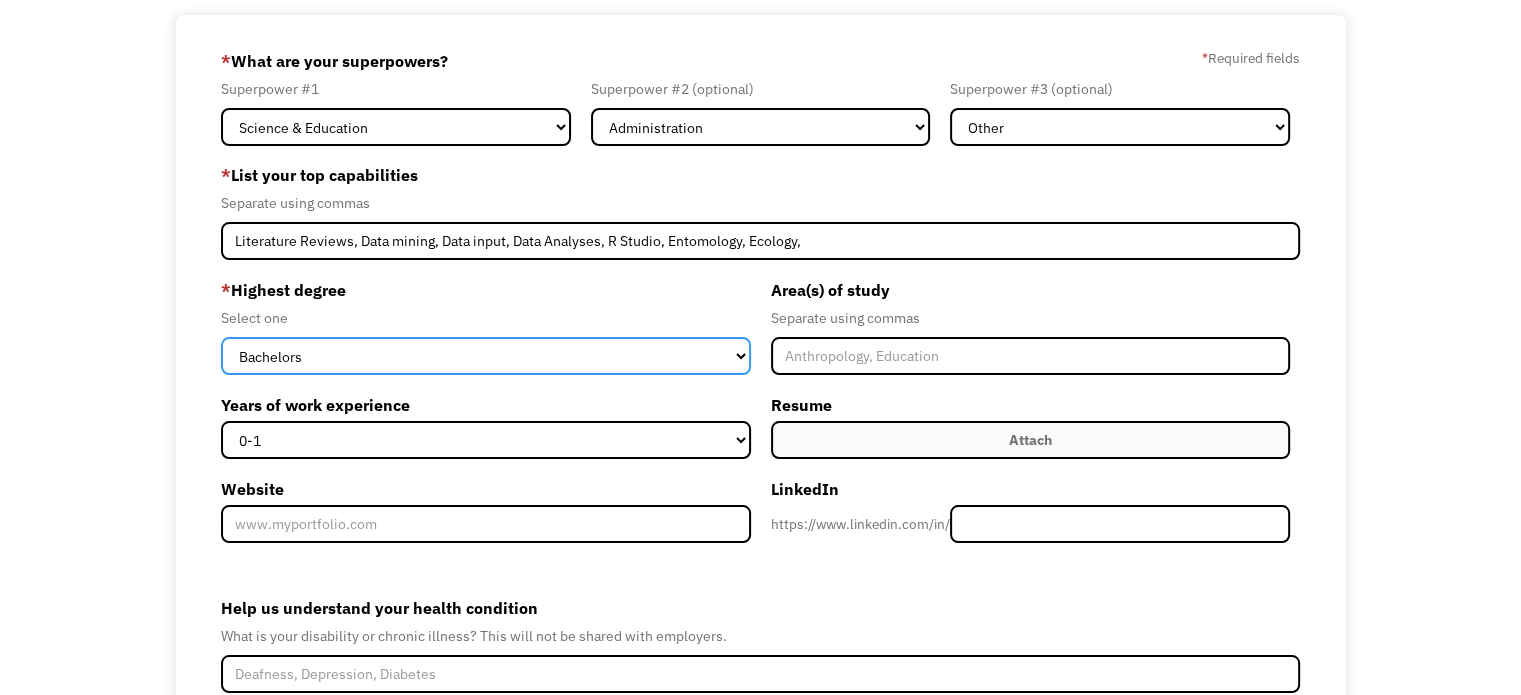 click on "High School Associates Bachelors Master's PhD" at bounding box center (485, 356) 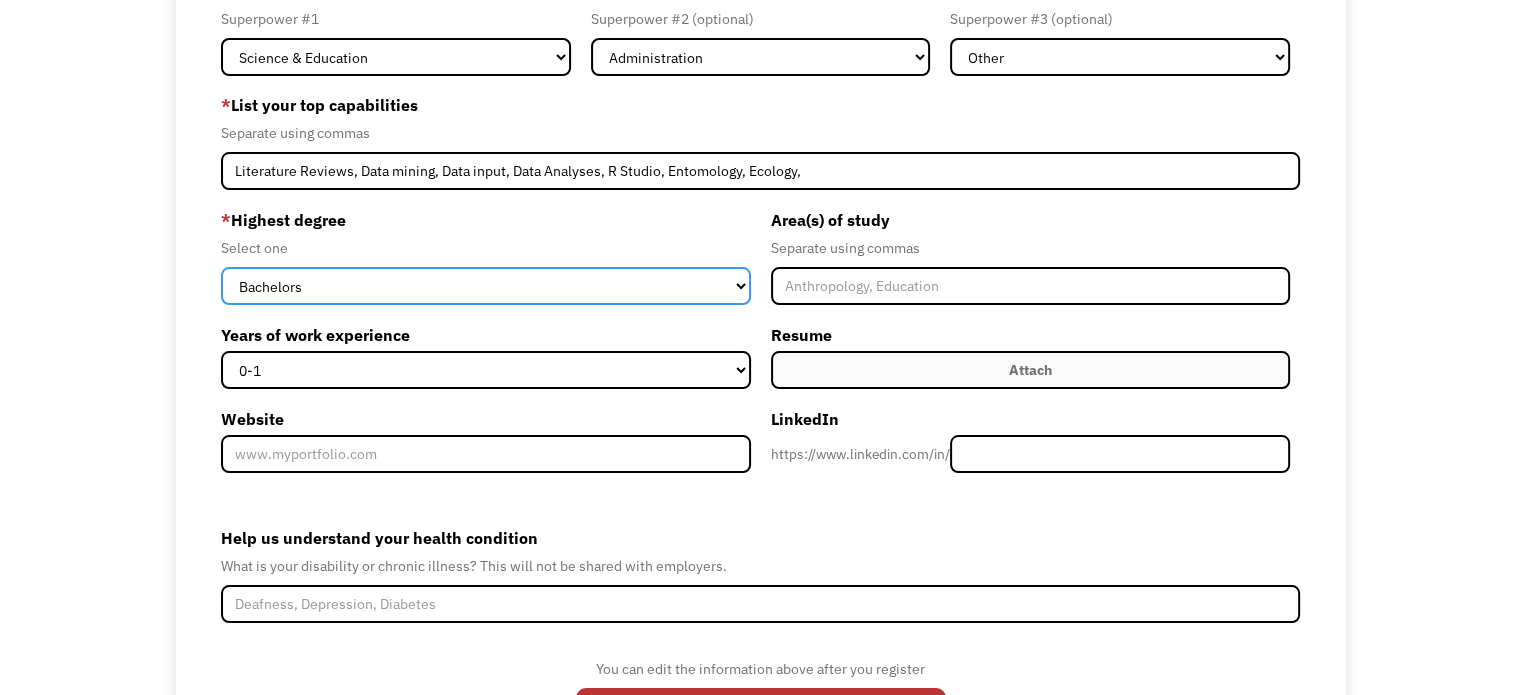 scroll, scrollTop: 187, scrollLeft: 0, axis: vertical 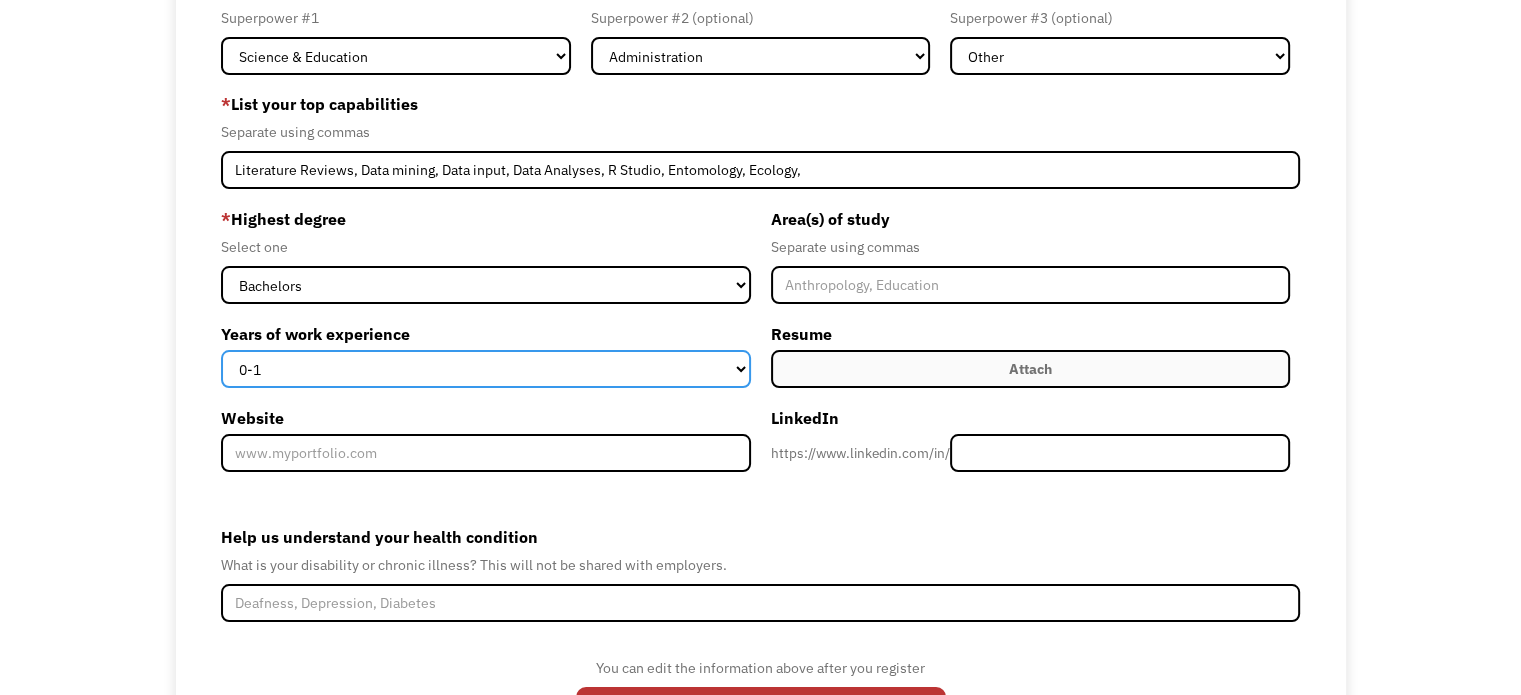 click on "0-1 2-4 5-10 11-15 15+" at bounding box center [485, 369] 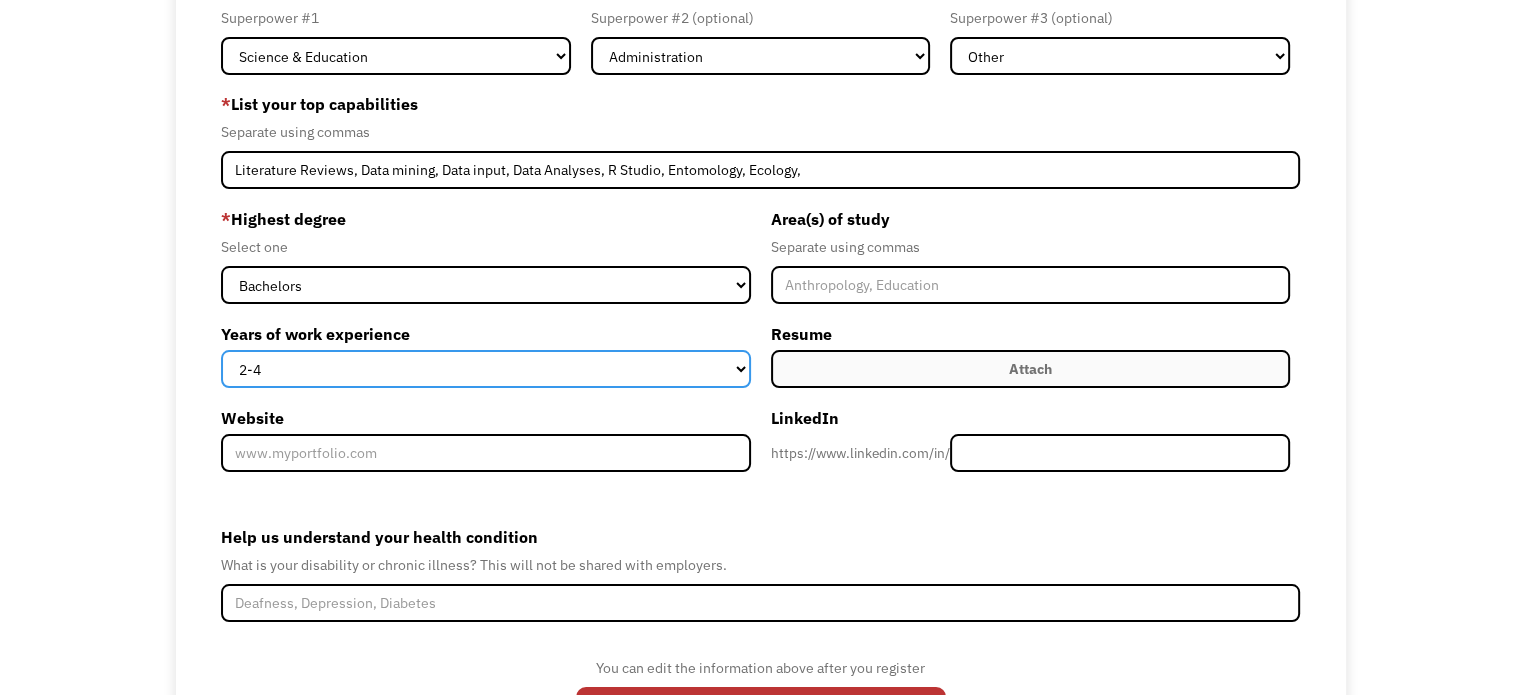 click on "0-1 2-4 5-10 11-15 15+" at bounding box center [485, 369] 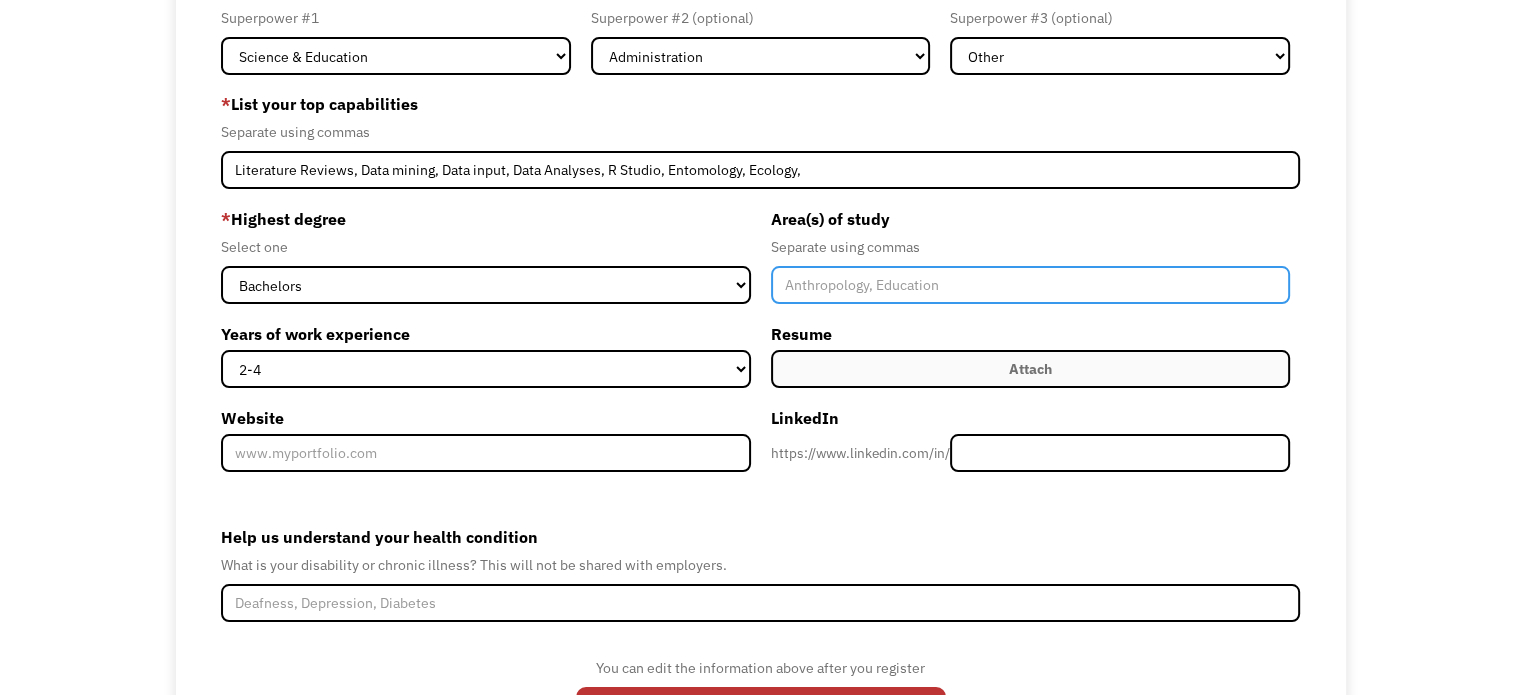 click at bounding box center (1030, 285) 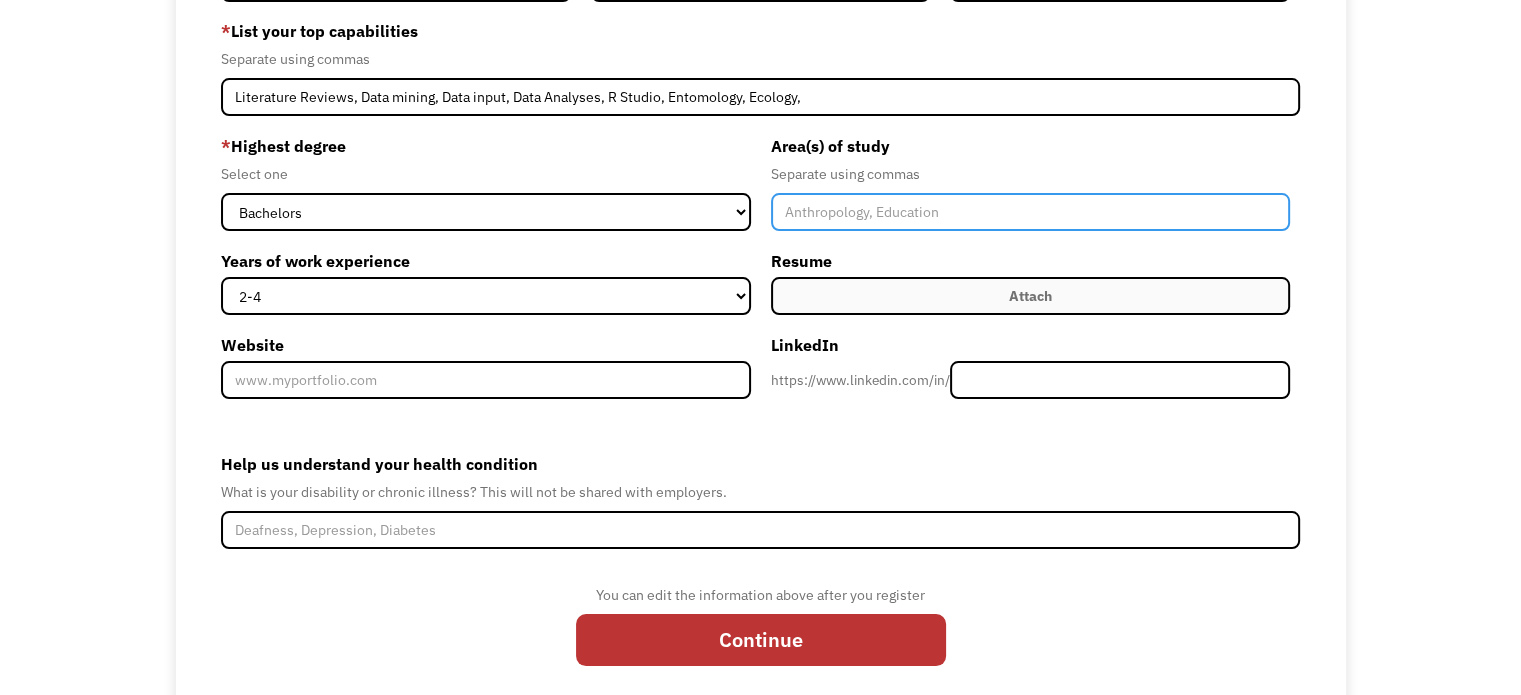 scroll, scrollTop: 258, scrollLeft: 0, axis: vertical 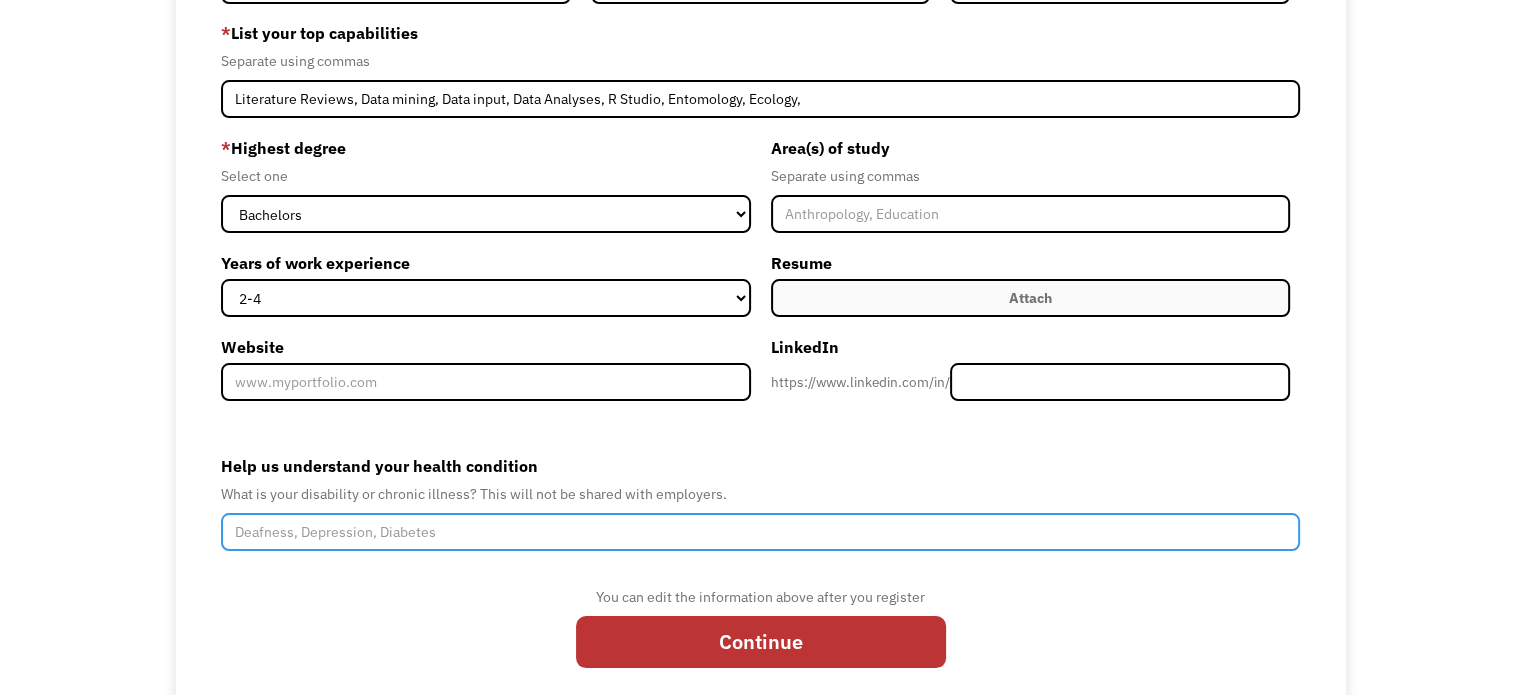 click on "Help us understand your health condition" at bounding box center (760, 532) 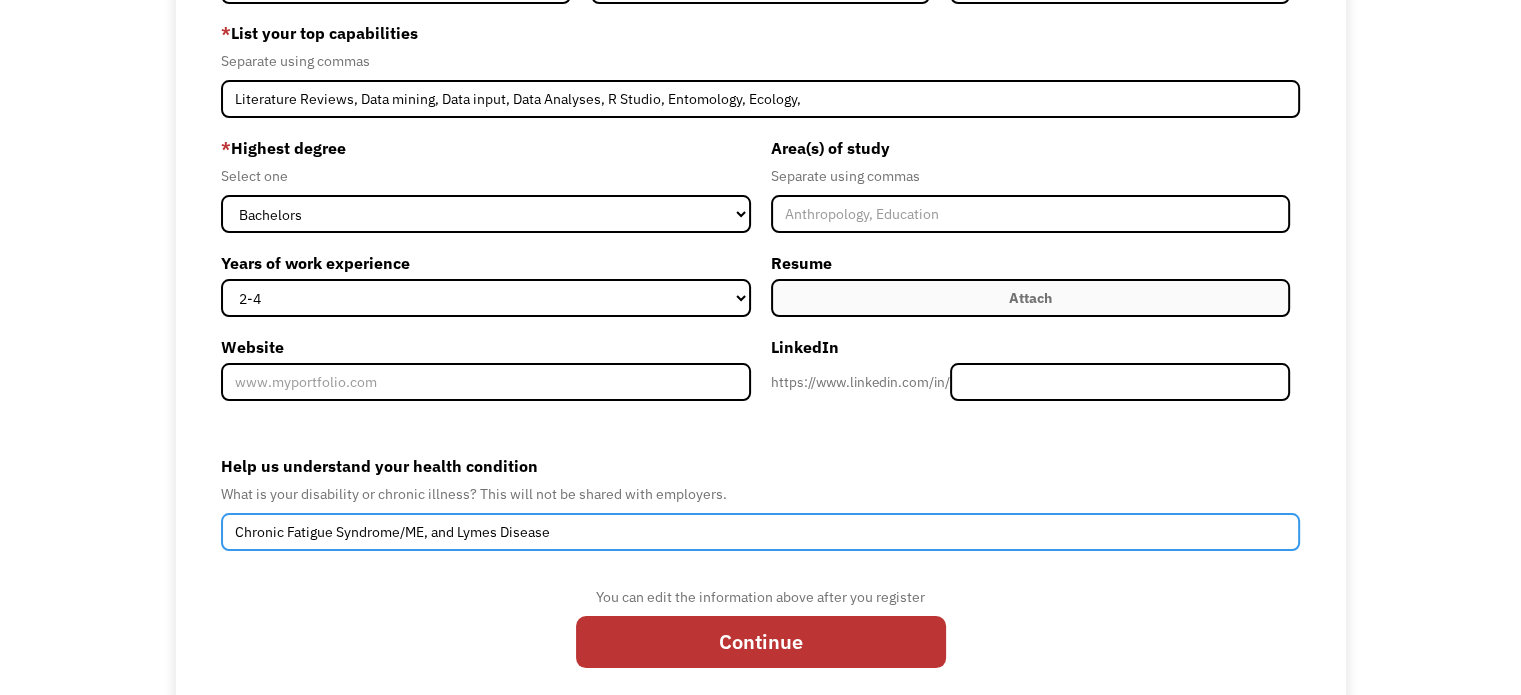 type on "Chronic Fatigue Syndrome/ME, and Lymes Disease" 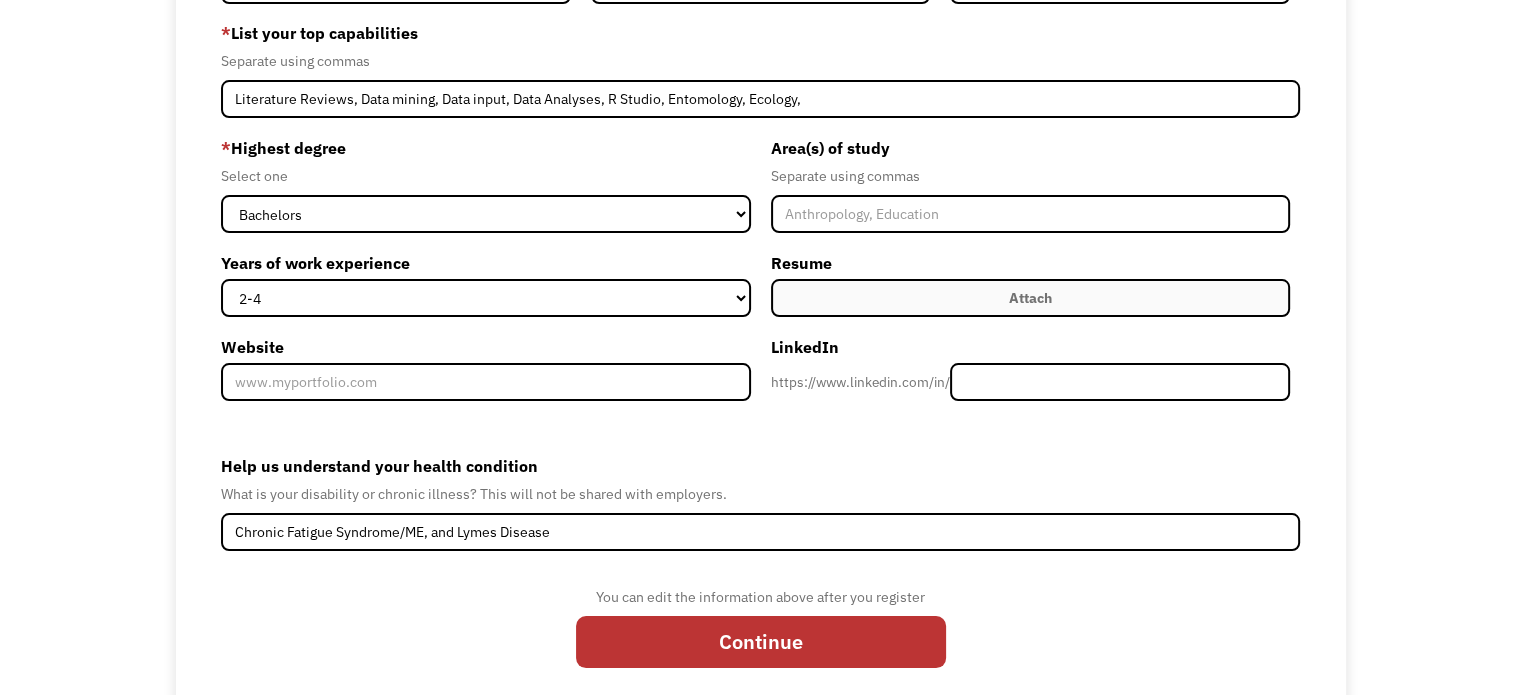click on "Help us understand your health condition" at bounding box center (760, 466) 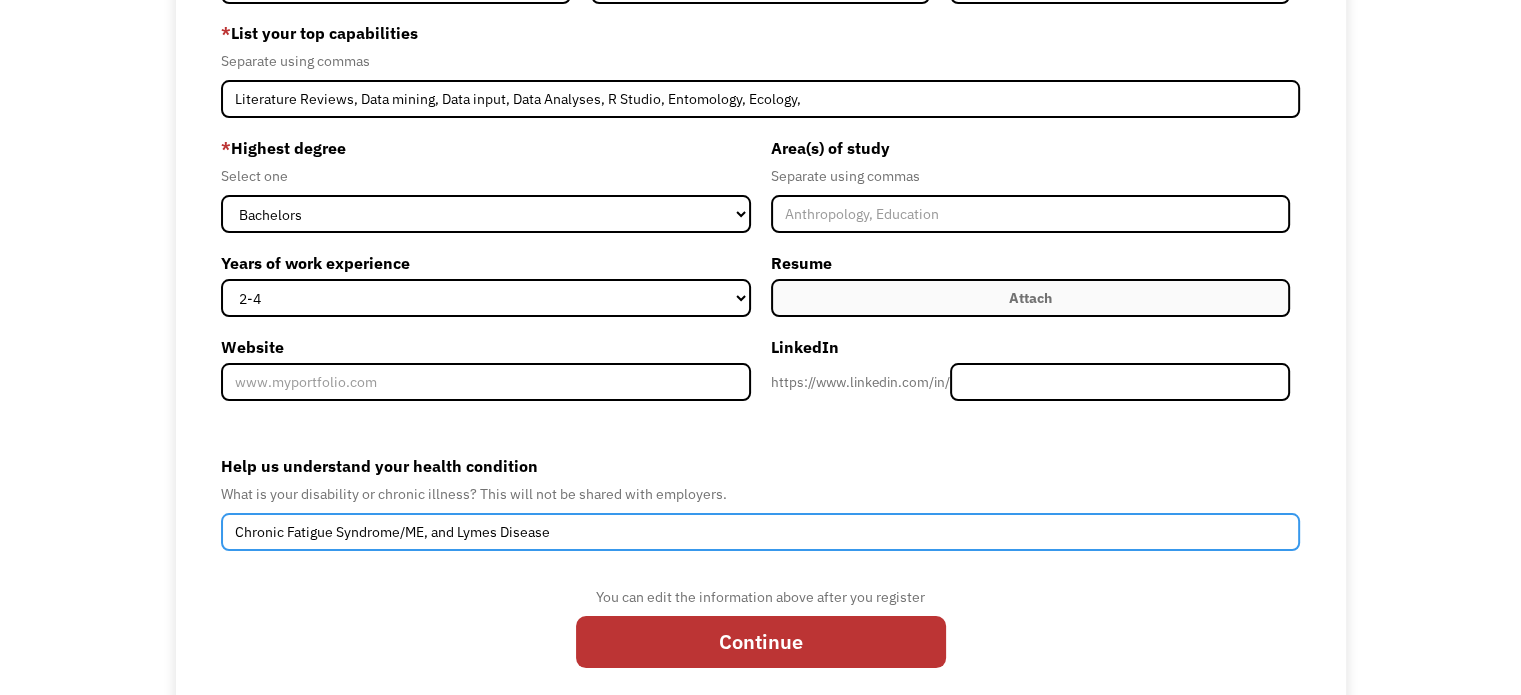 click on "Chronic Fatigue Syndrome/ME, and Lymes Disease" at bounding box center (760, 532) 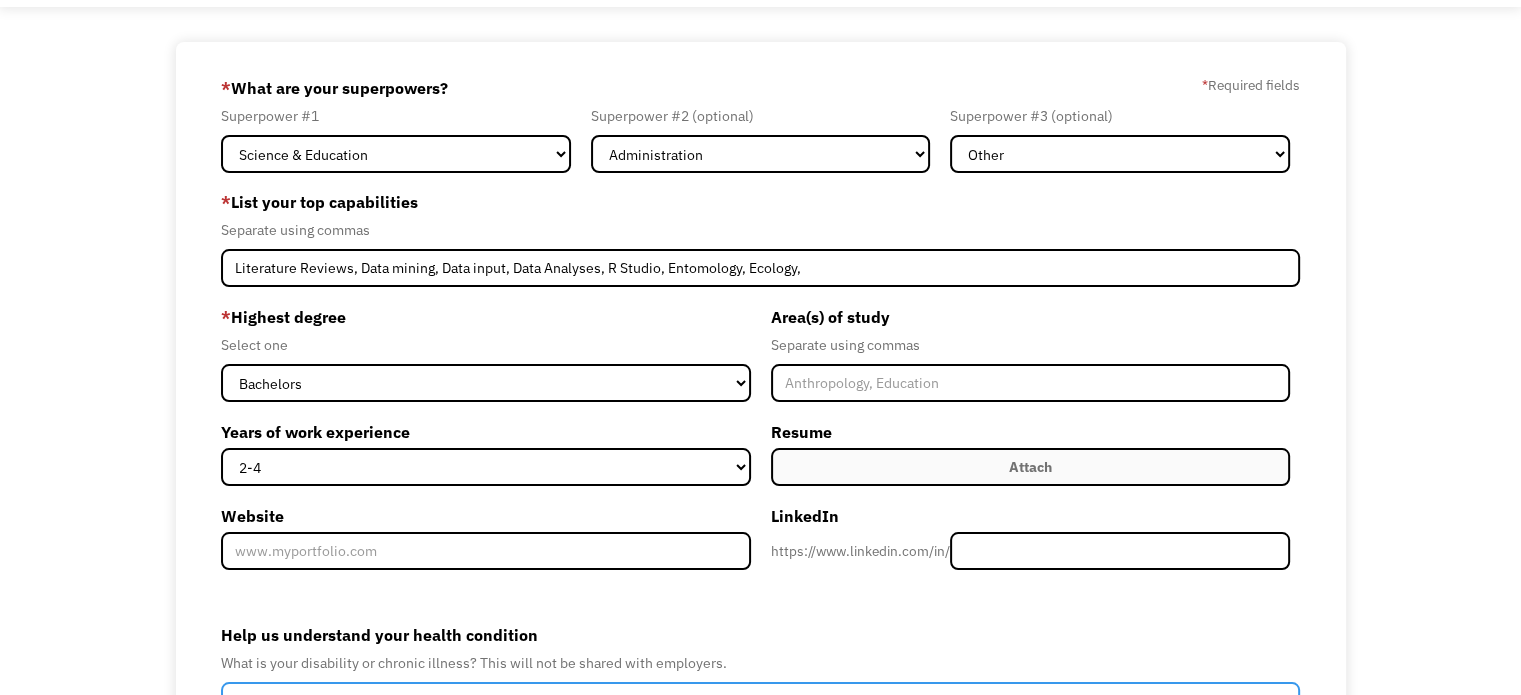 scroll, scrollTop: 88, scrollLeft: 0, axis: vertical 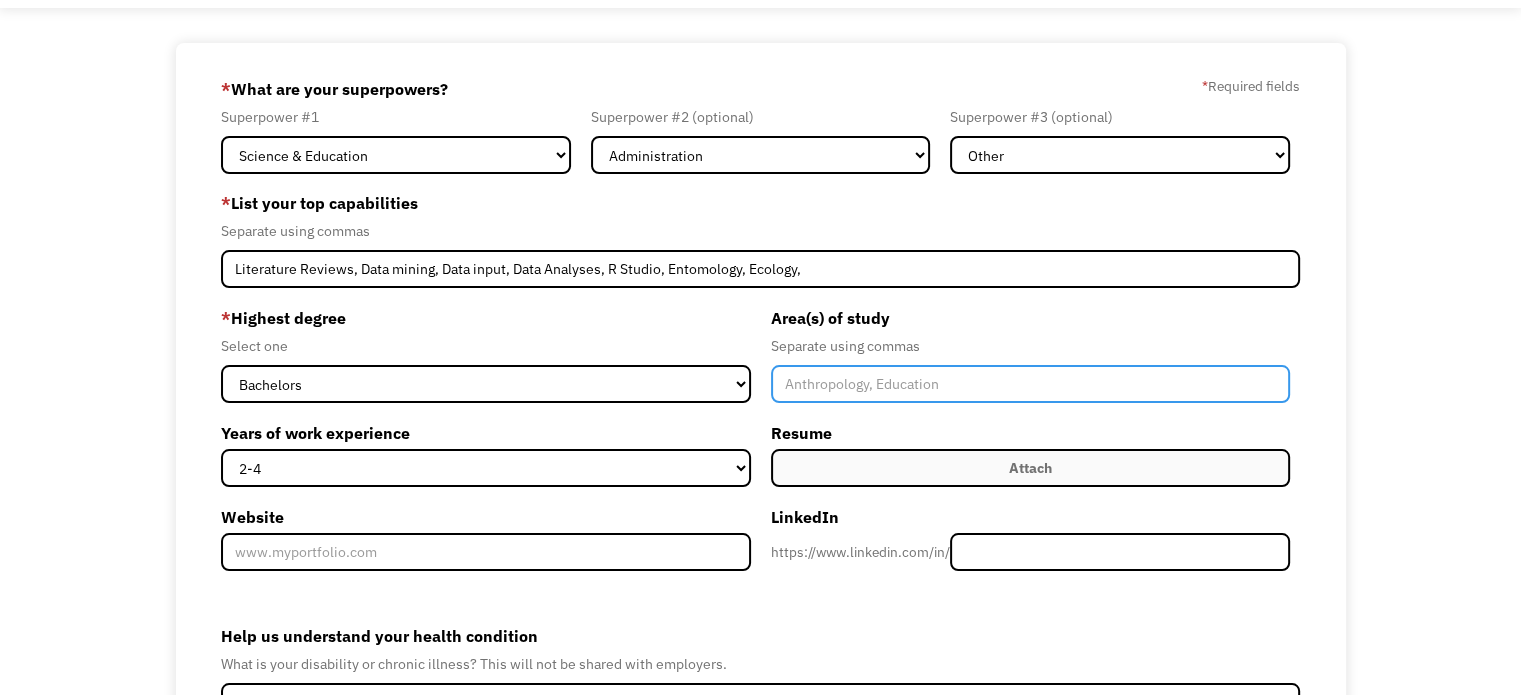 click at bounding box center [1030, 384] 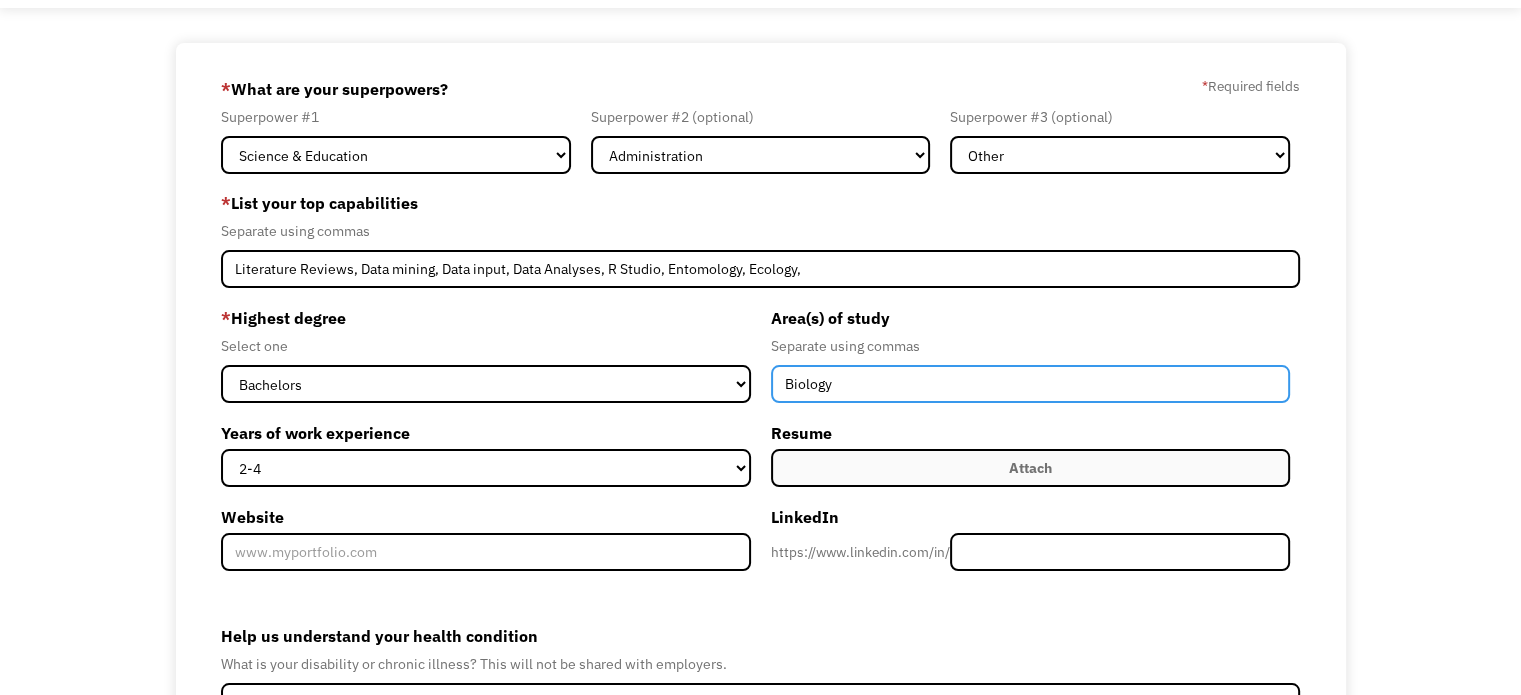 type on "Biology" 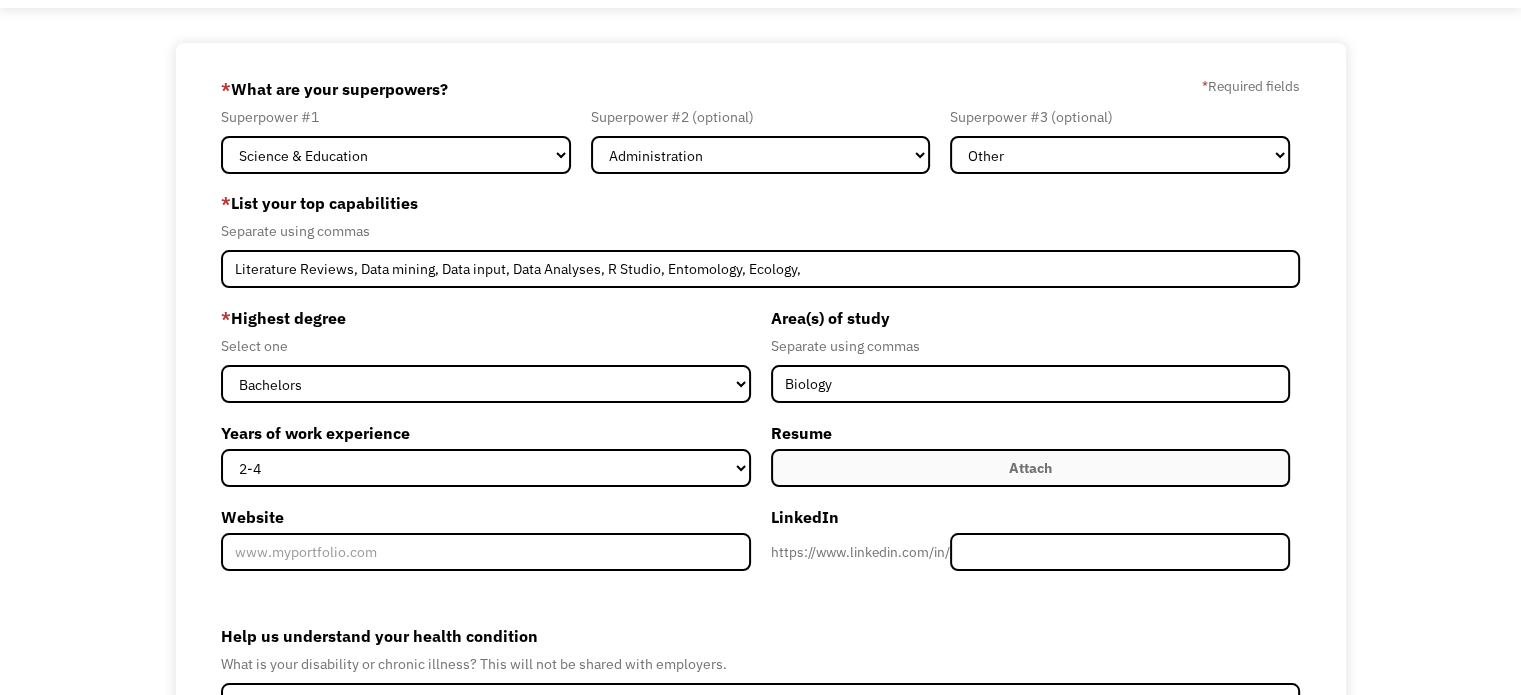 click on "* Highest degree" at bounding box center [485, 318] 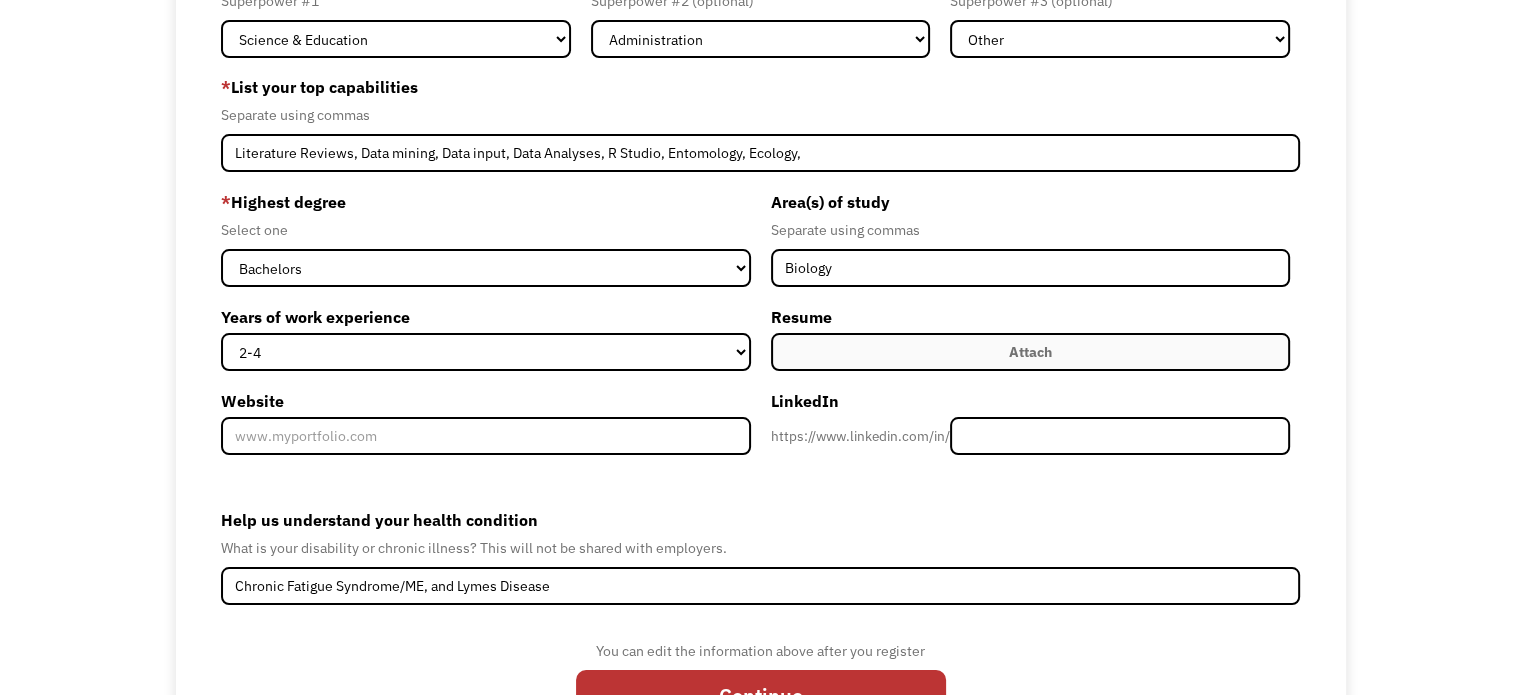 scroll, scrollTop: 309, scrollLeft: 0, axis: vertical 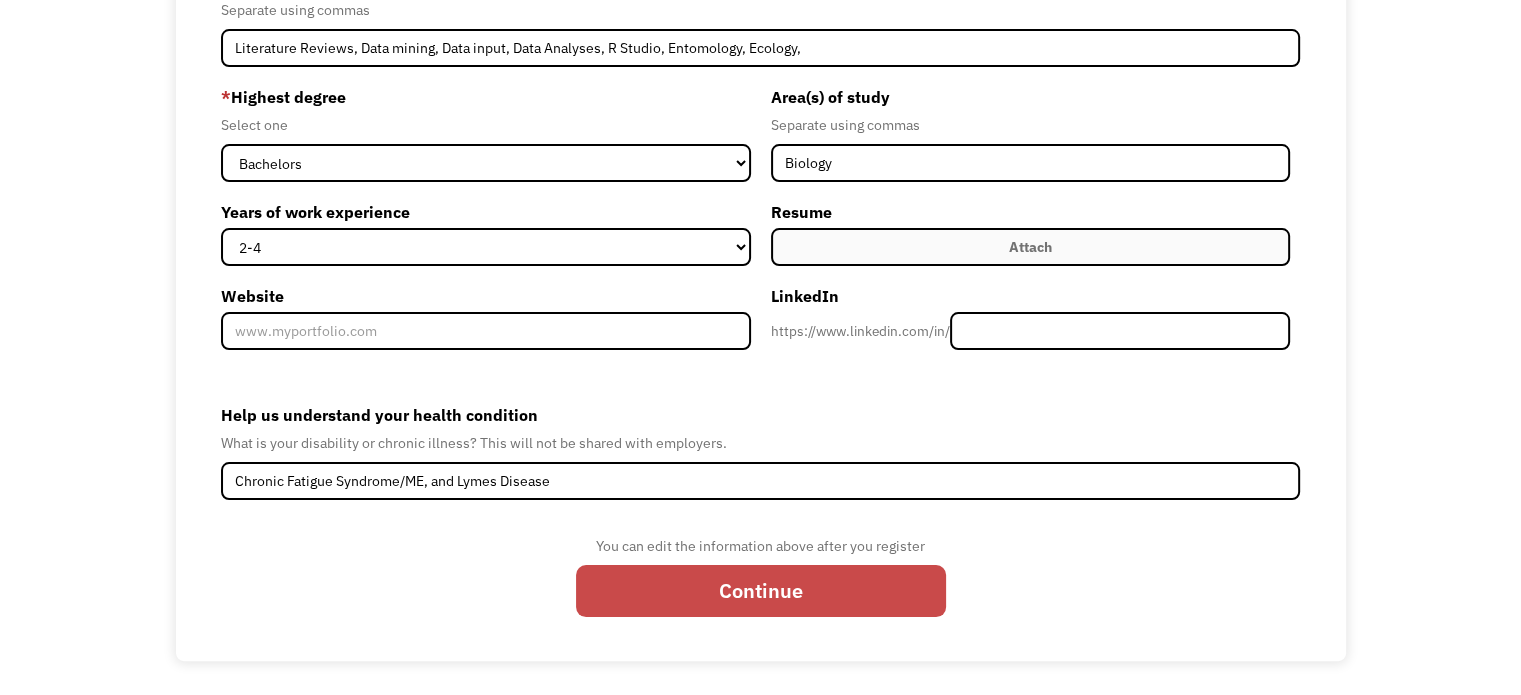 click on "Continue" at bounding box center [761, 591] 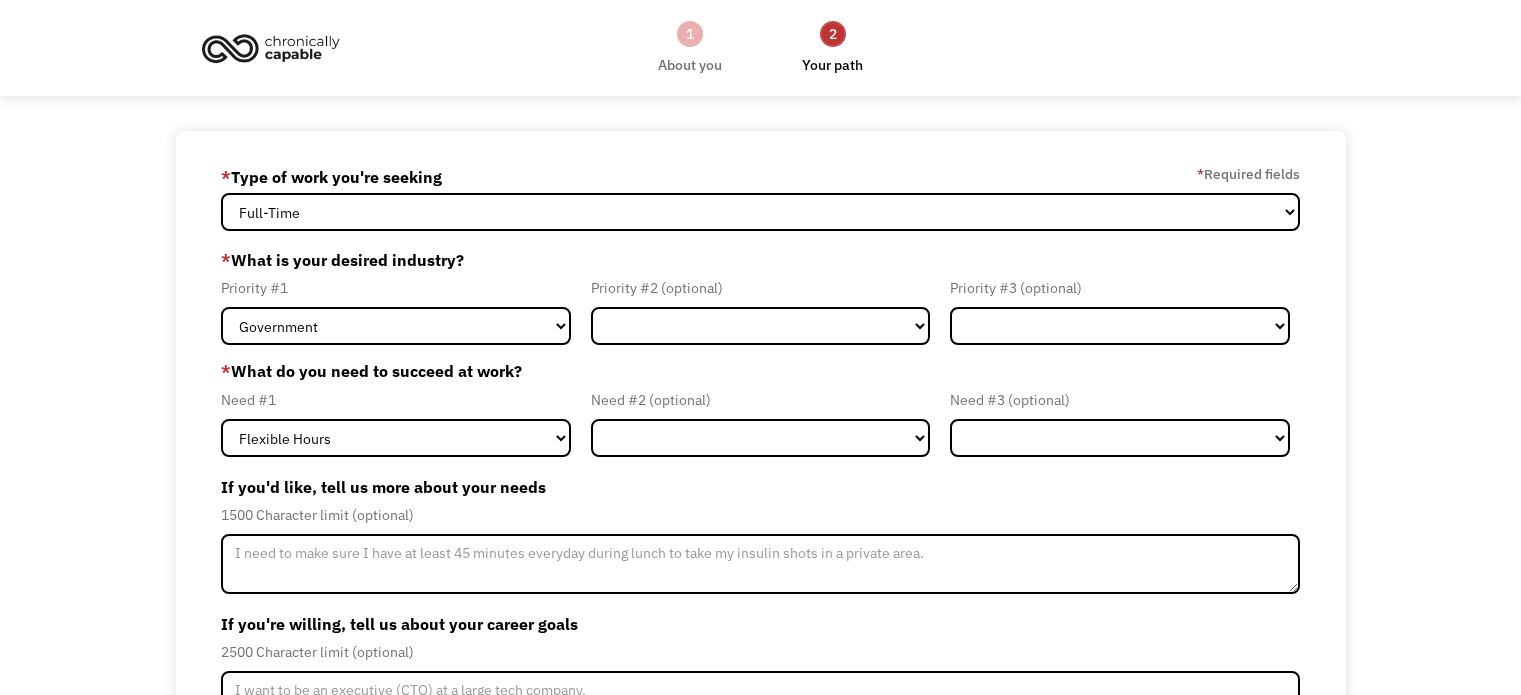 scroll, scrollTop: 0, scrollLeft: 0, axis: both 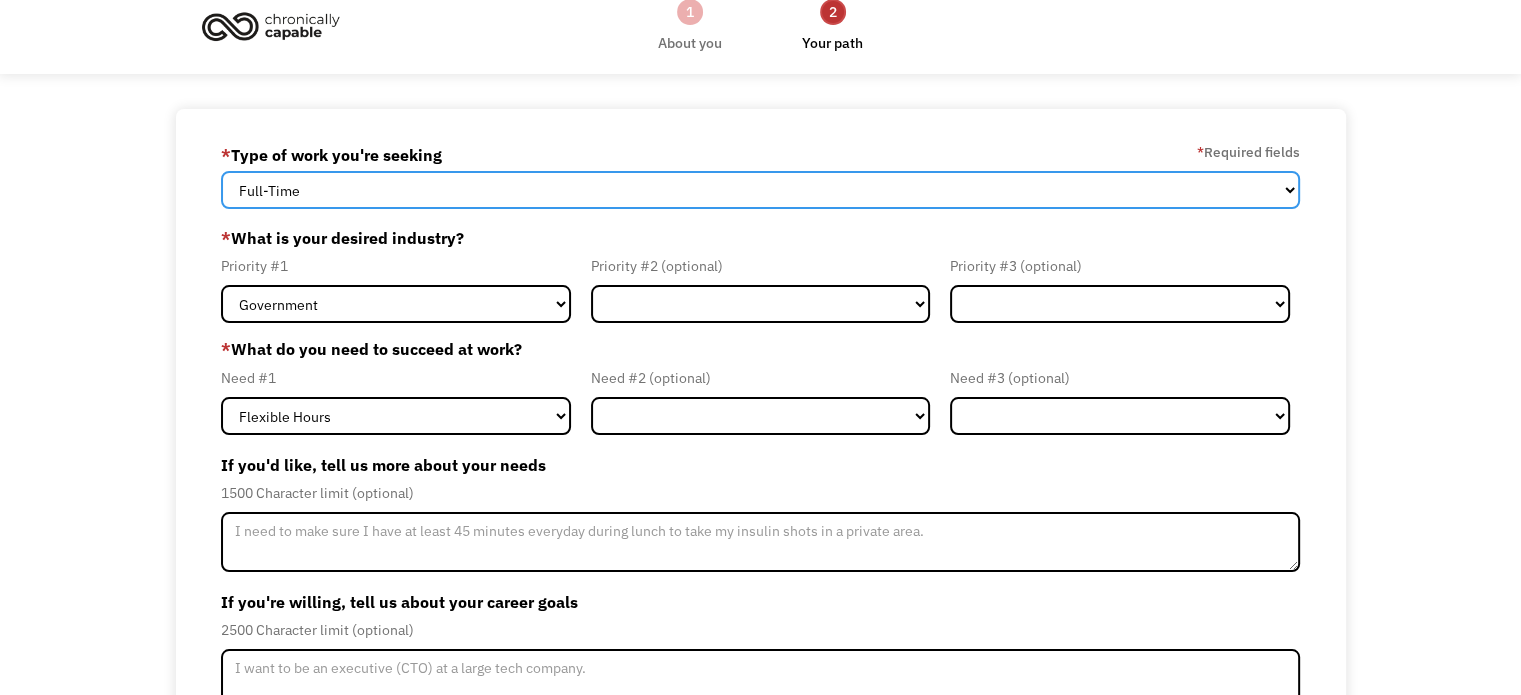 click on "Full-Time  Part-Time Both Full-Time and Part-Time" at bounding box center (760, 190) 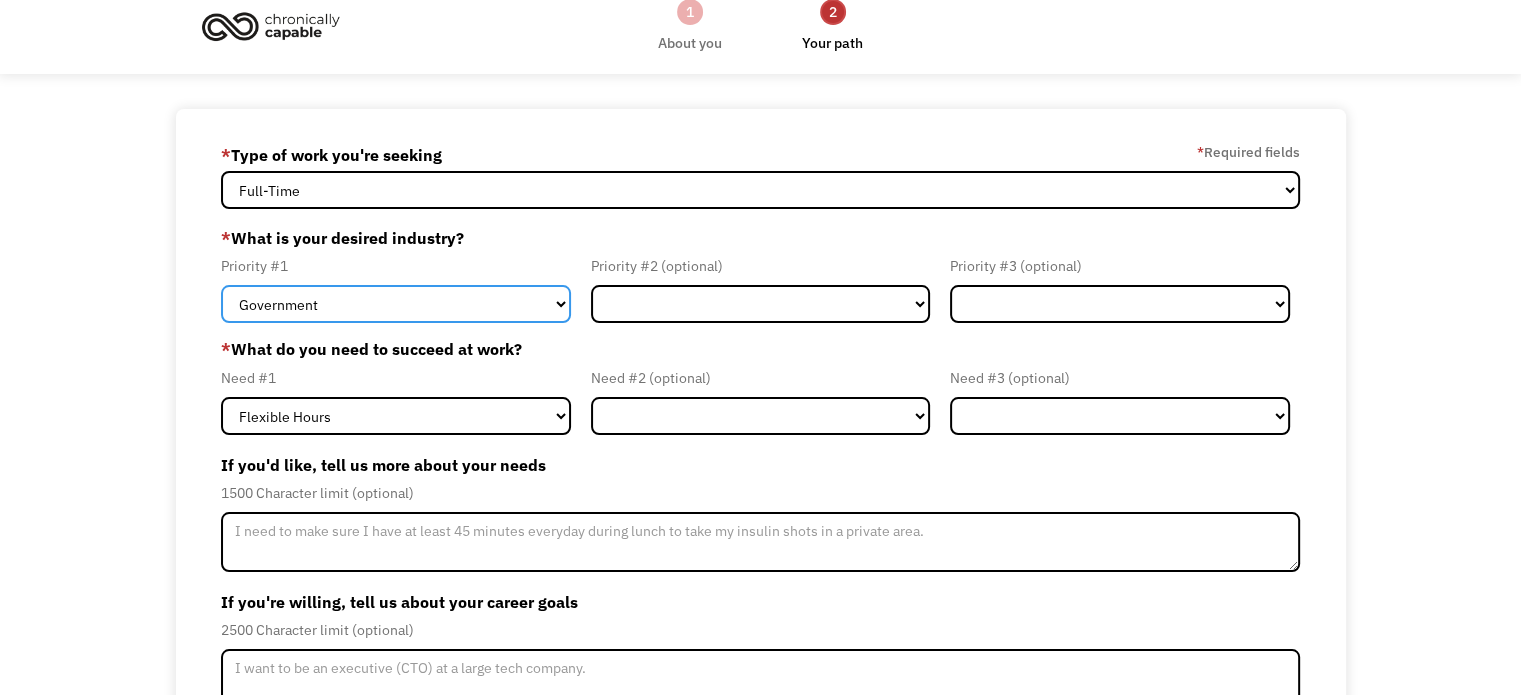 click on "Government Finance & Insurance Health & Social Care Tech & Engineering Creative & Design Administrative Education Other" at bounding box center [396, 304] 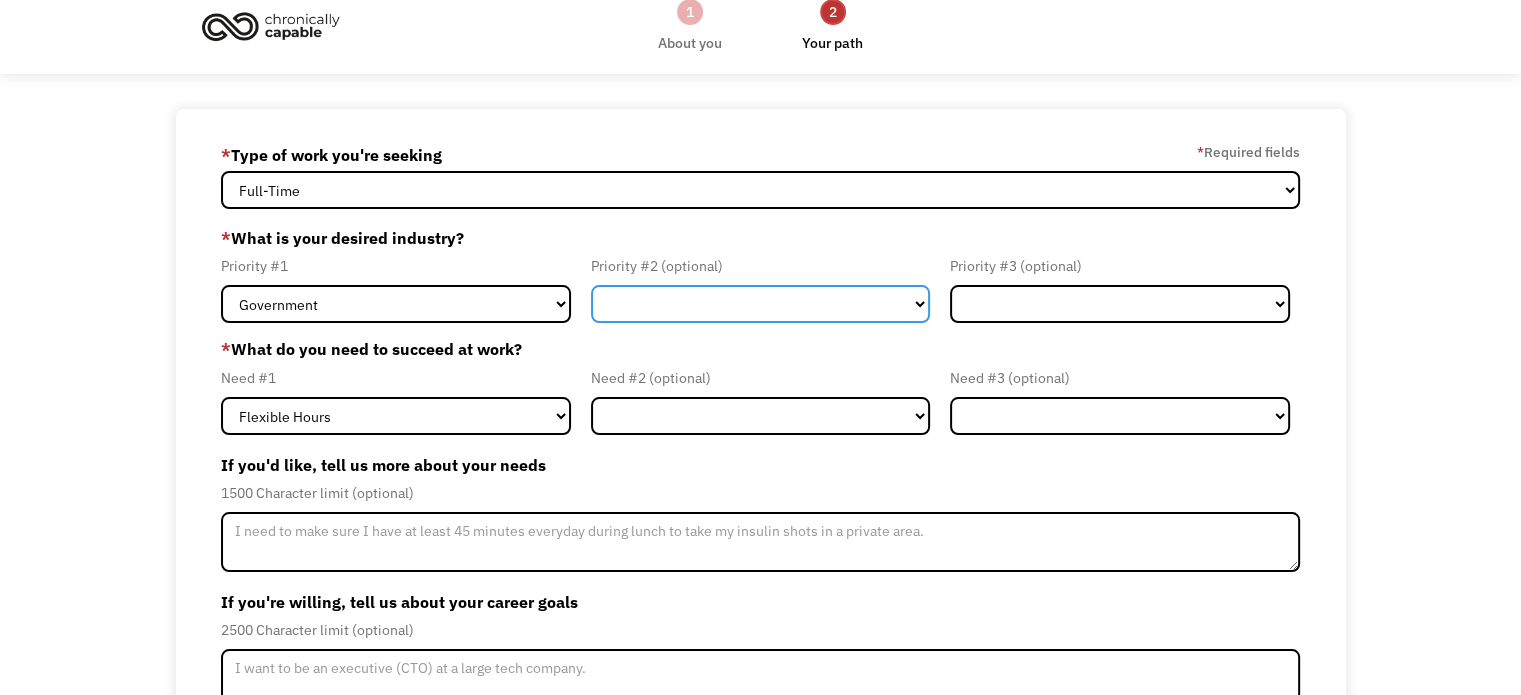 click on "Government Finance & Insurance Health & Social Care Tech & Engineering Creative & Design Administrative Education Other" at bounding box center [761, 304] 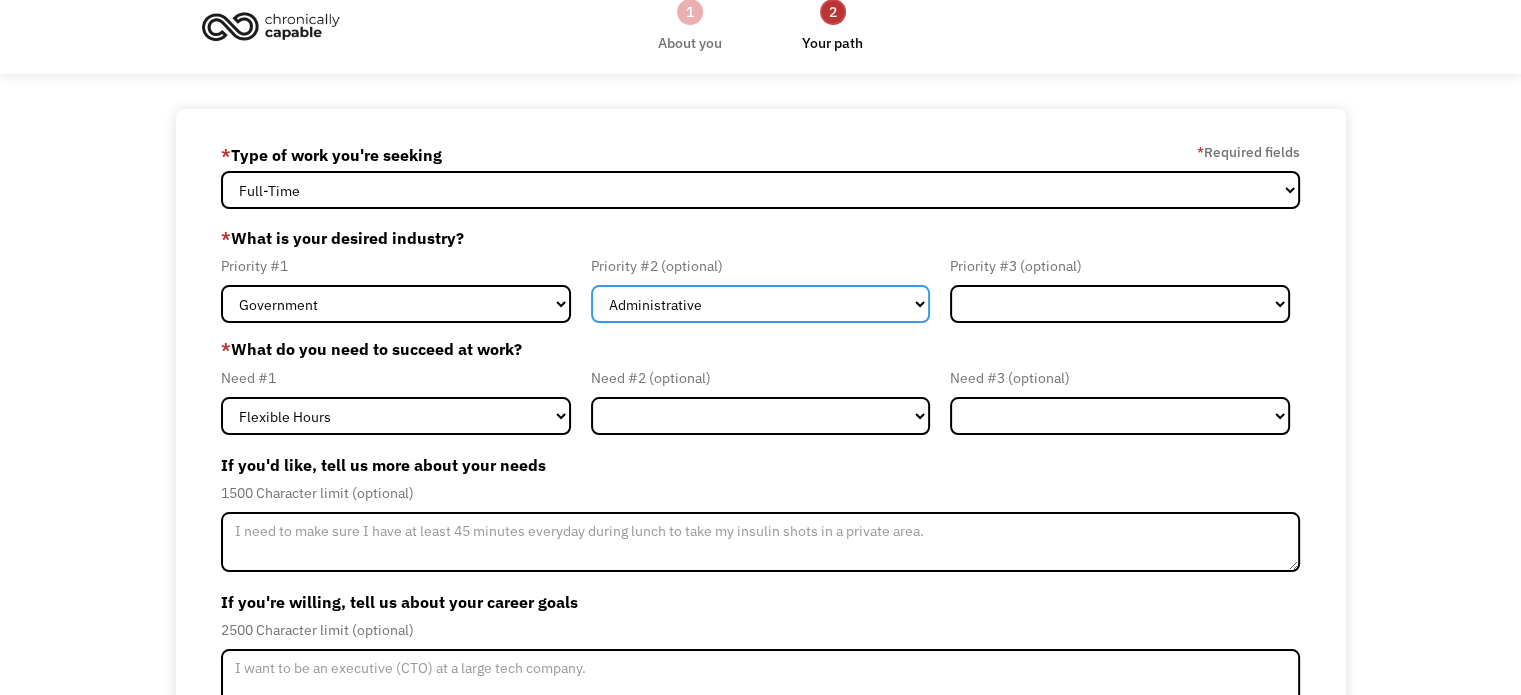 click on "Government Finance & Insurance Health & Social Care Tech & Engineering Creative & Design Administrative Education Other" at bounding box center (761, 304) 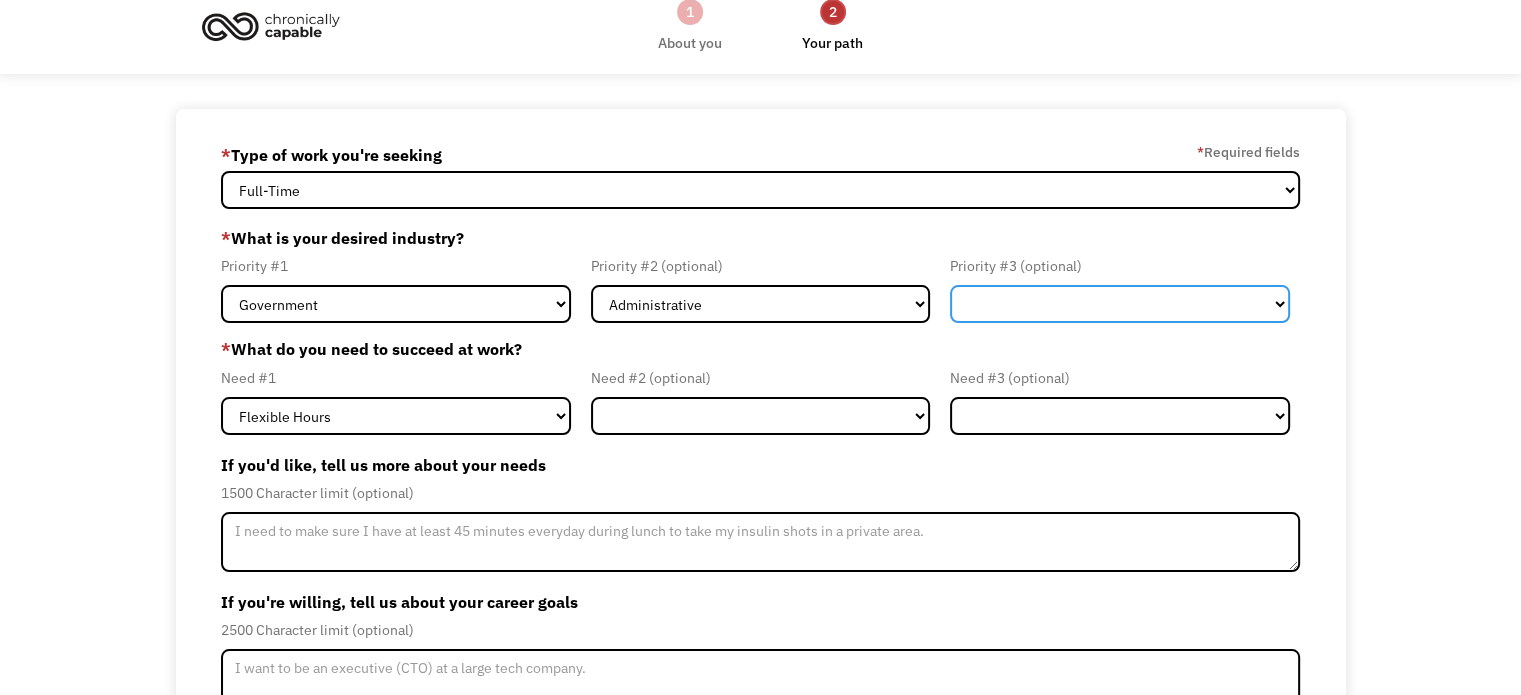 click on "Government Finance & Insurance Health & Social Care Tech & Engineering Creative & Design Administrative Education Other" at bounding box center (1120, 304) 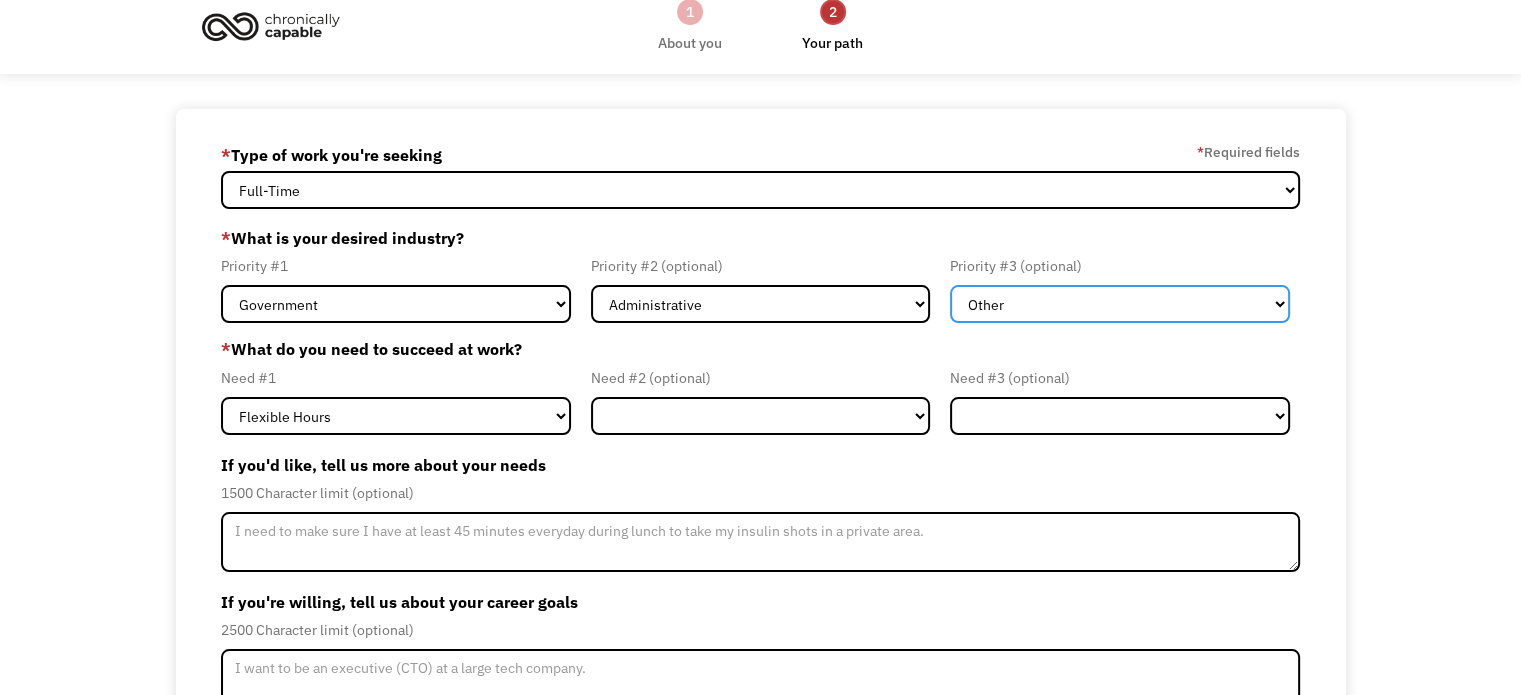click on "Government Finance & Insurance Health & Social Care Tech & Engineering Creative & Design Administrative Education Other" at bounding box center (1120, 304) 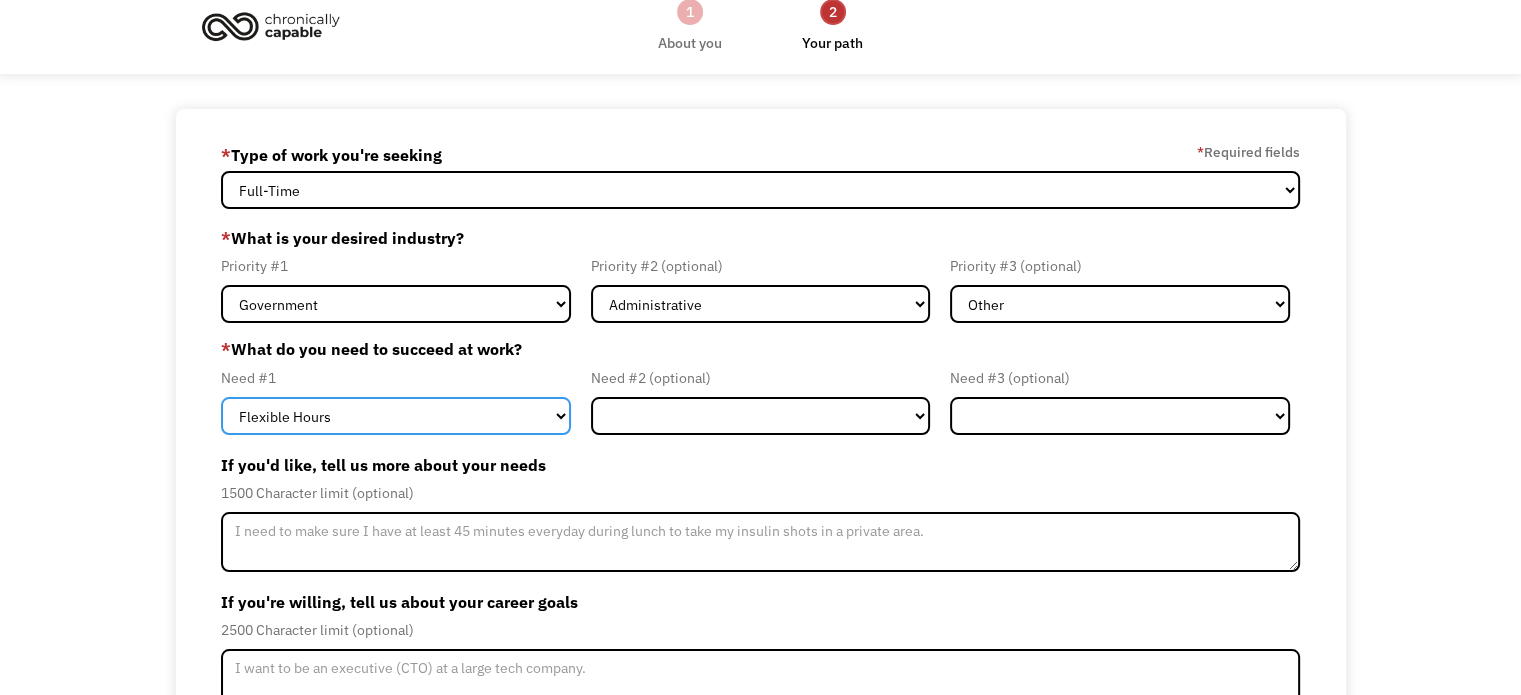 click on "Flexible Hours Remote Work Service Animal On-site Accommodations Visual Support Hearing Support Other" at bounding box center [396, 416] 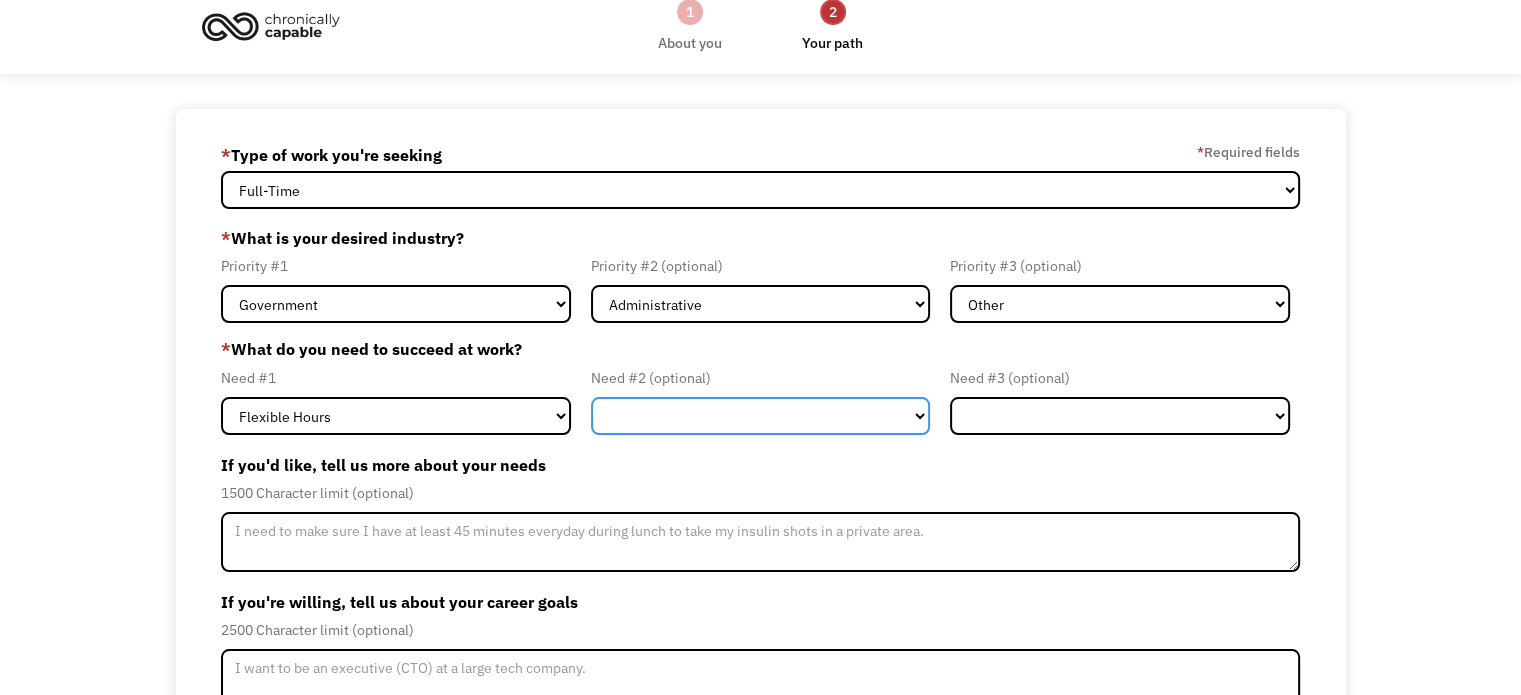 click on "Flexible Hours Remote Work Service Animal On-site Accommodations Visual Support Hearing Support Other" at bounding box center (761, 416) 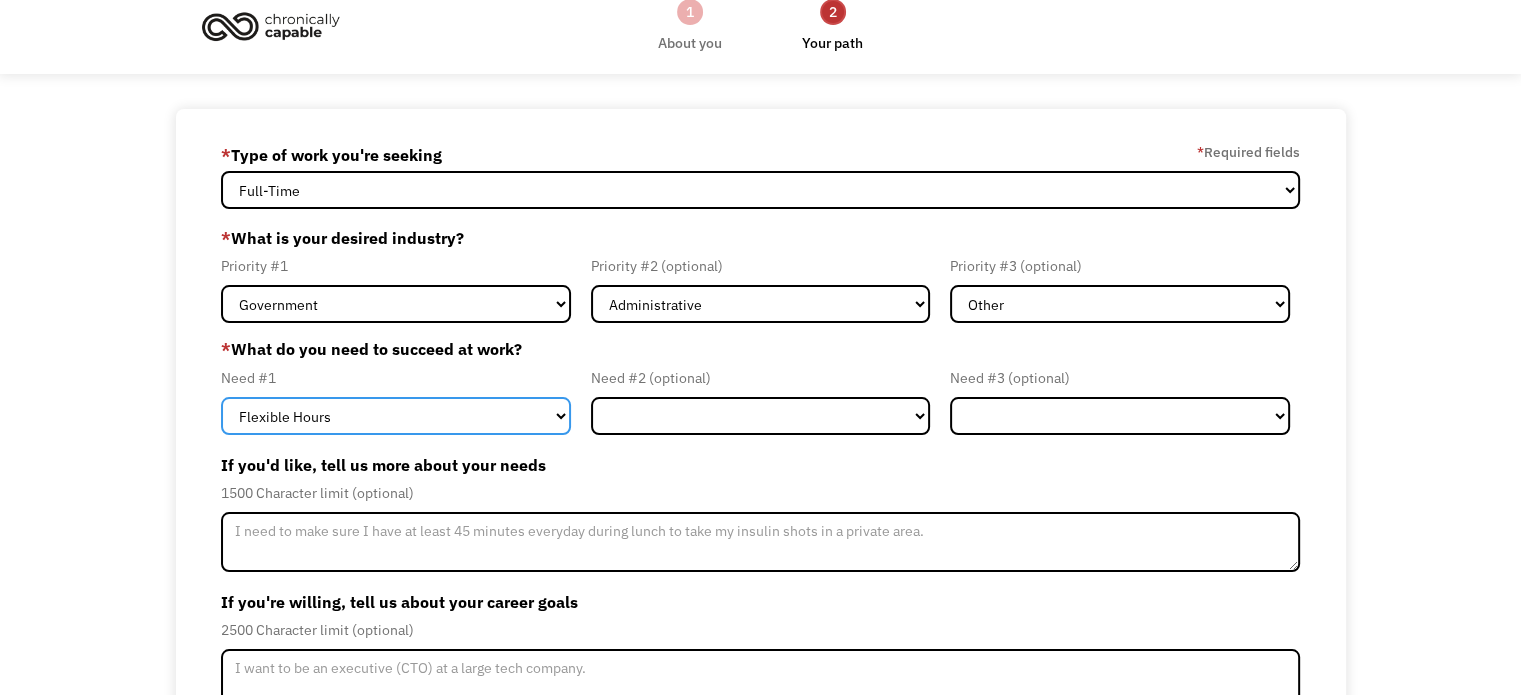 click on "Flexible Hours Remote Work Service Animal On-site Accommodations Visual Support Hearing Support Other" at bounding box center (396, 416) 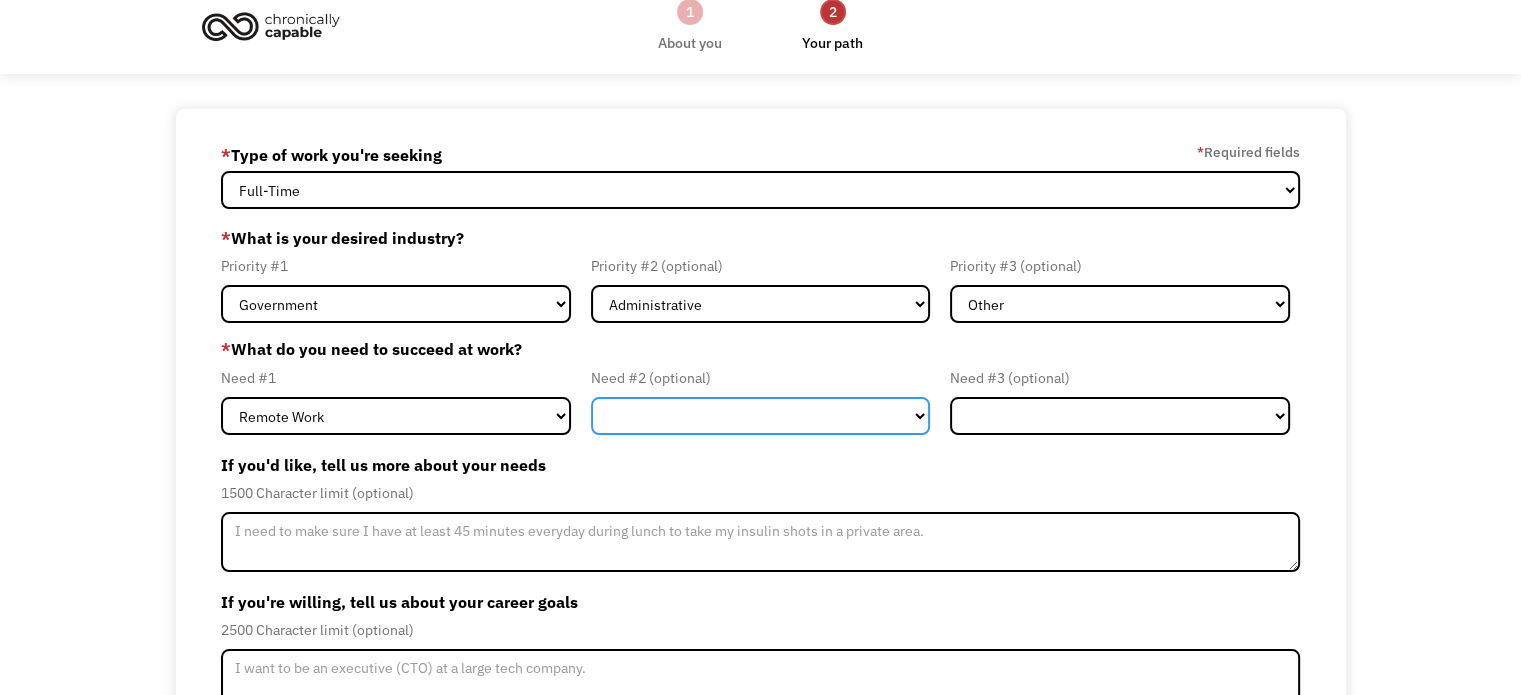 click on "Flexible Hours Remote Work Service Animal On-site Accommodations Visual Support Hearing Support Other" at bounding box center (761, 416) 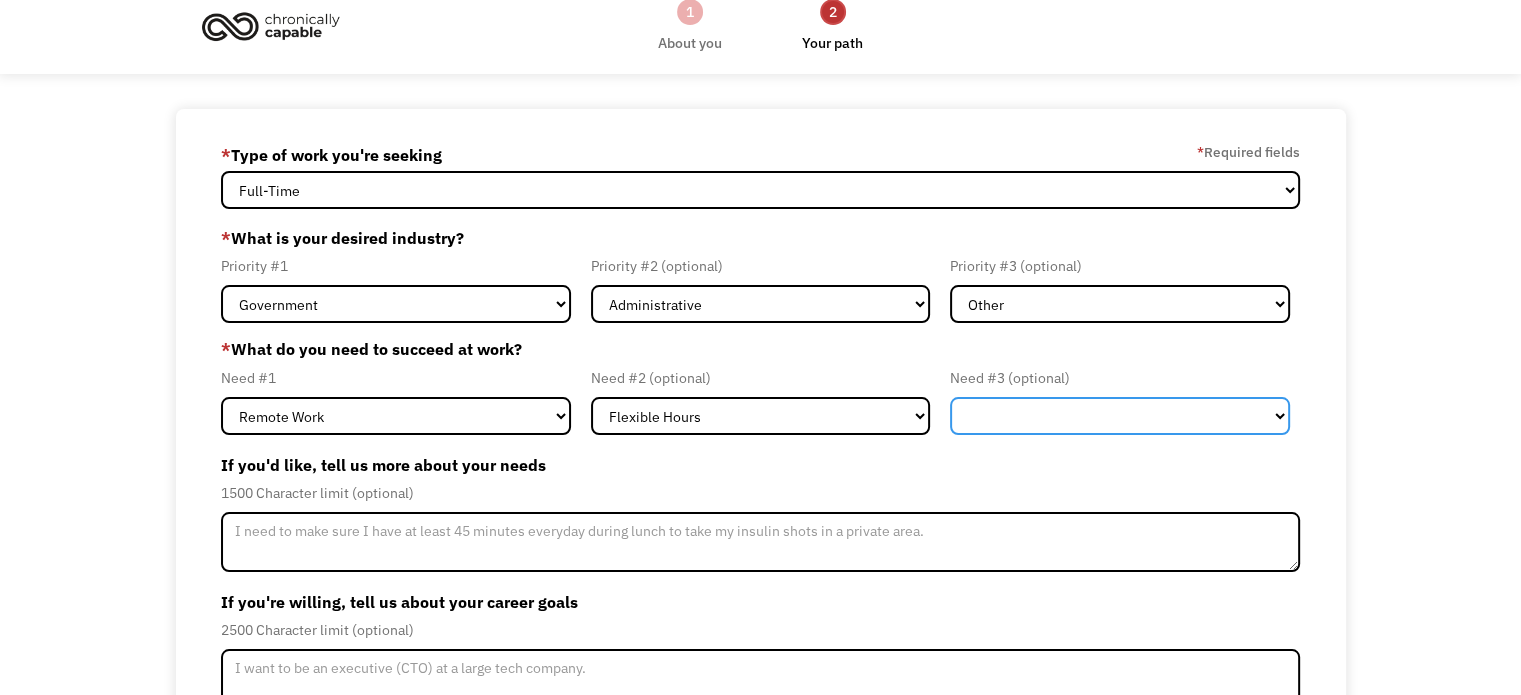 click on "Flexible Hours Remote Work Service Animal On-site Accommodations Visual Support Hearing Support Other" at bounding box center (1120, 416) 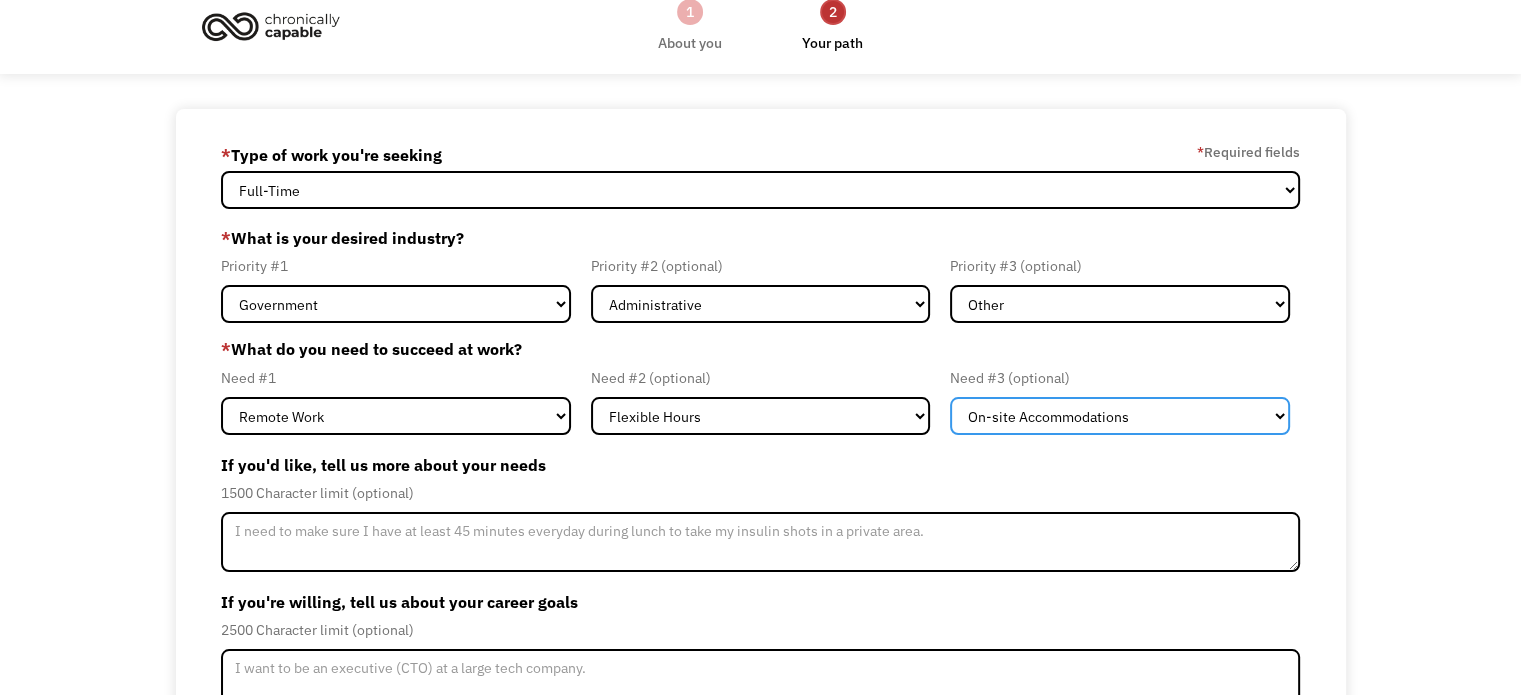 click on "Flexible Hours Remote Work Service Animal On-site Accommodations Visual Support Hearing Support Other" at bounding box center (1120, 416) 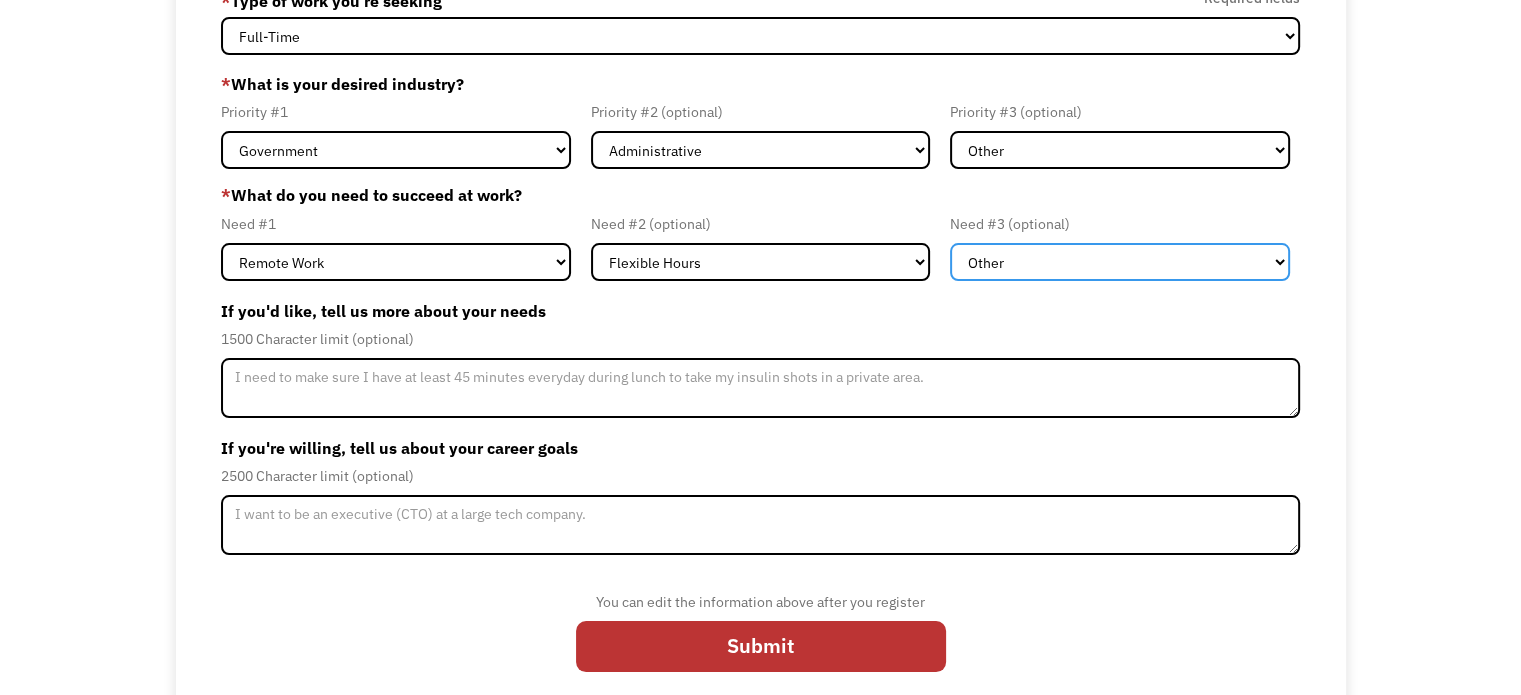 scroll, scrollTop: 195, scrollLeft: 0, axis: vertical 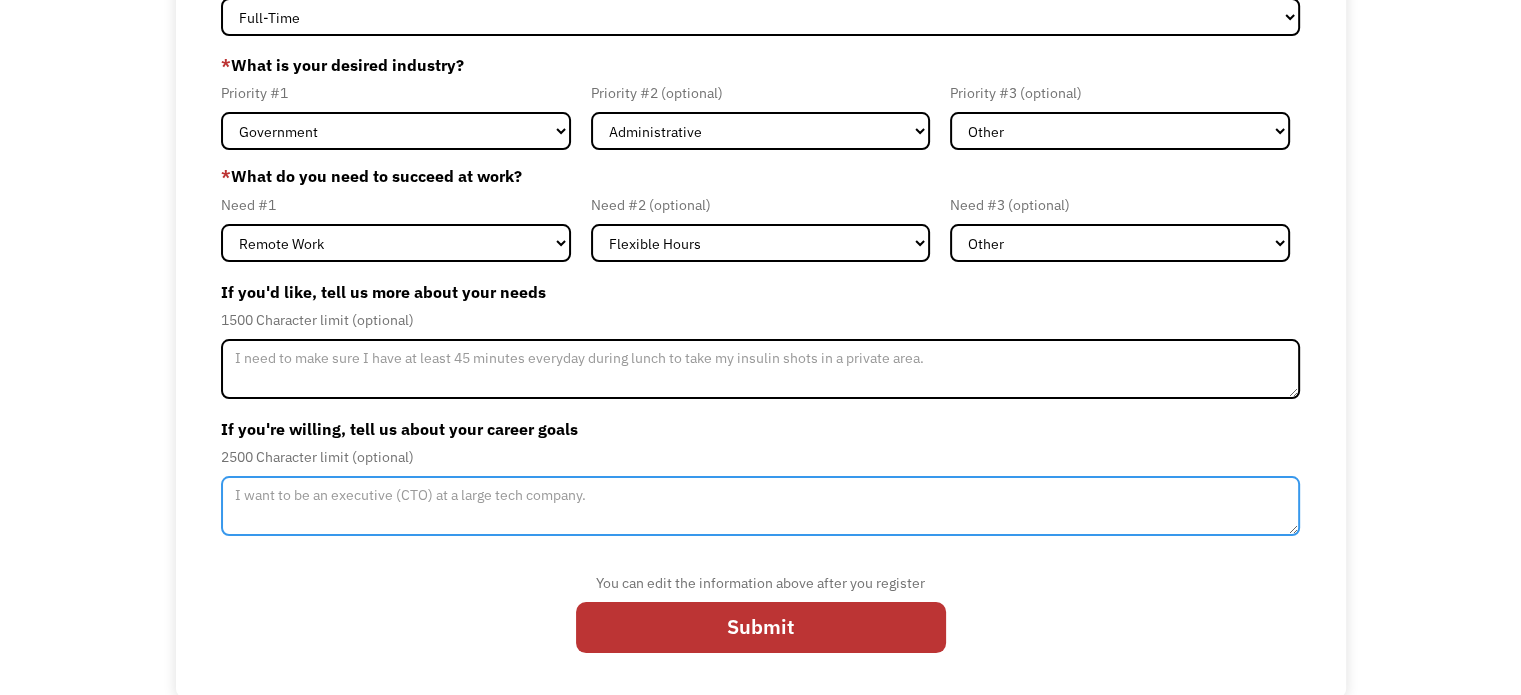 click at bounding box center [760, 506] 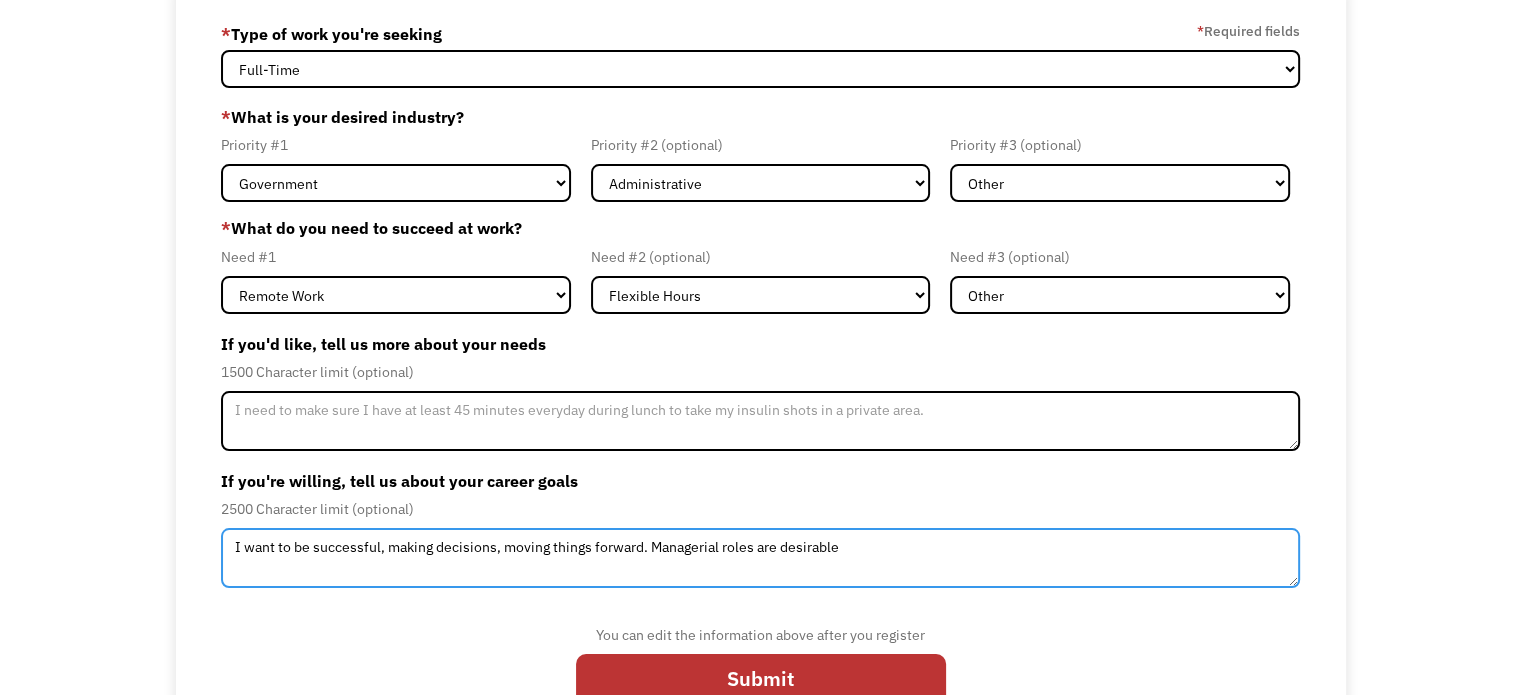 scroll, scrollTop: 142, scrollLeft: 0, axis: vertical 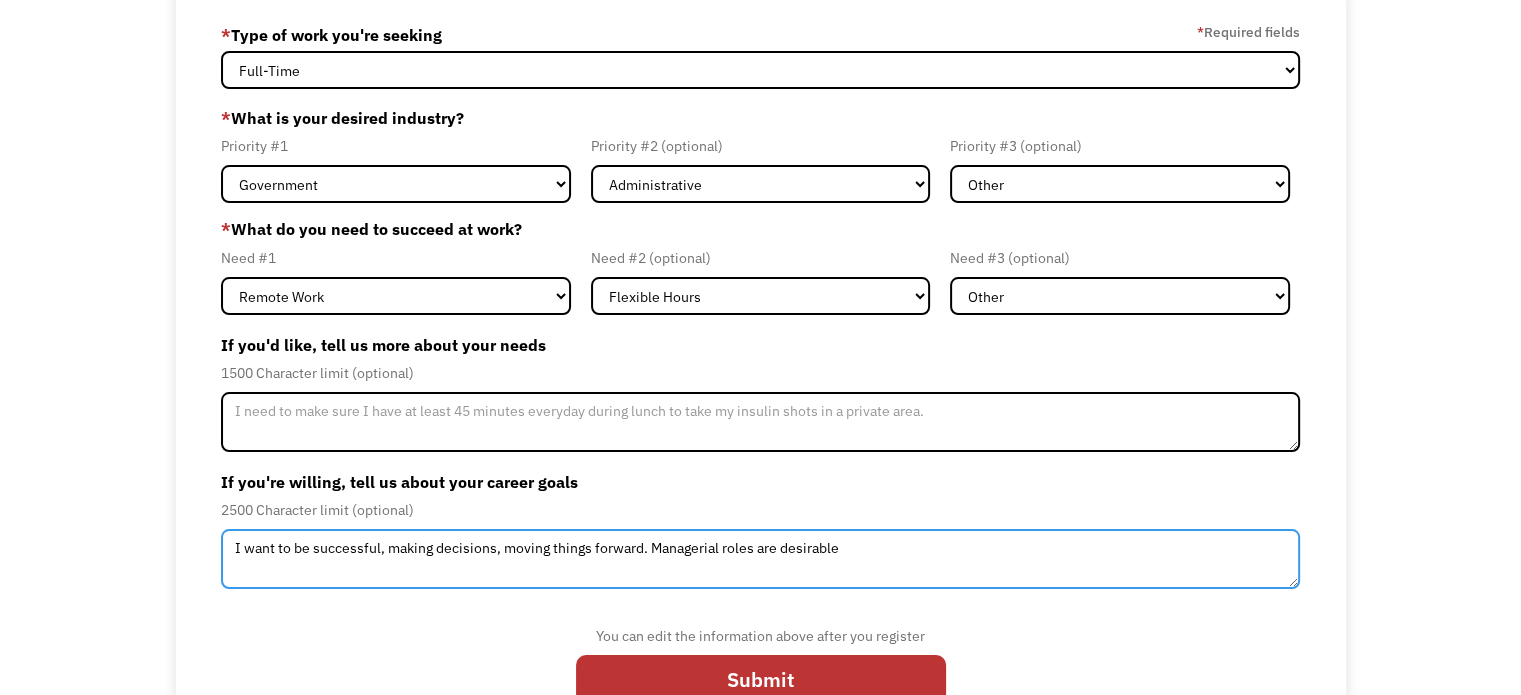 type on "I want to be successful, making decisions, moving things forward. Managerial roles are desirable" 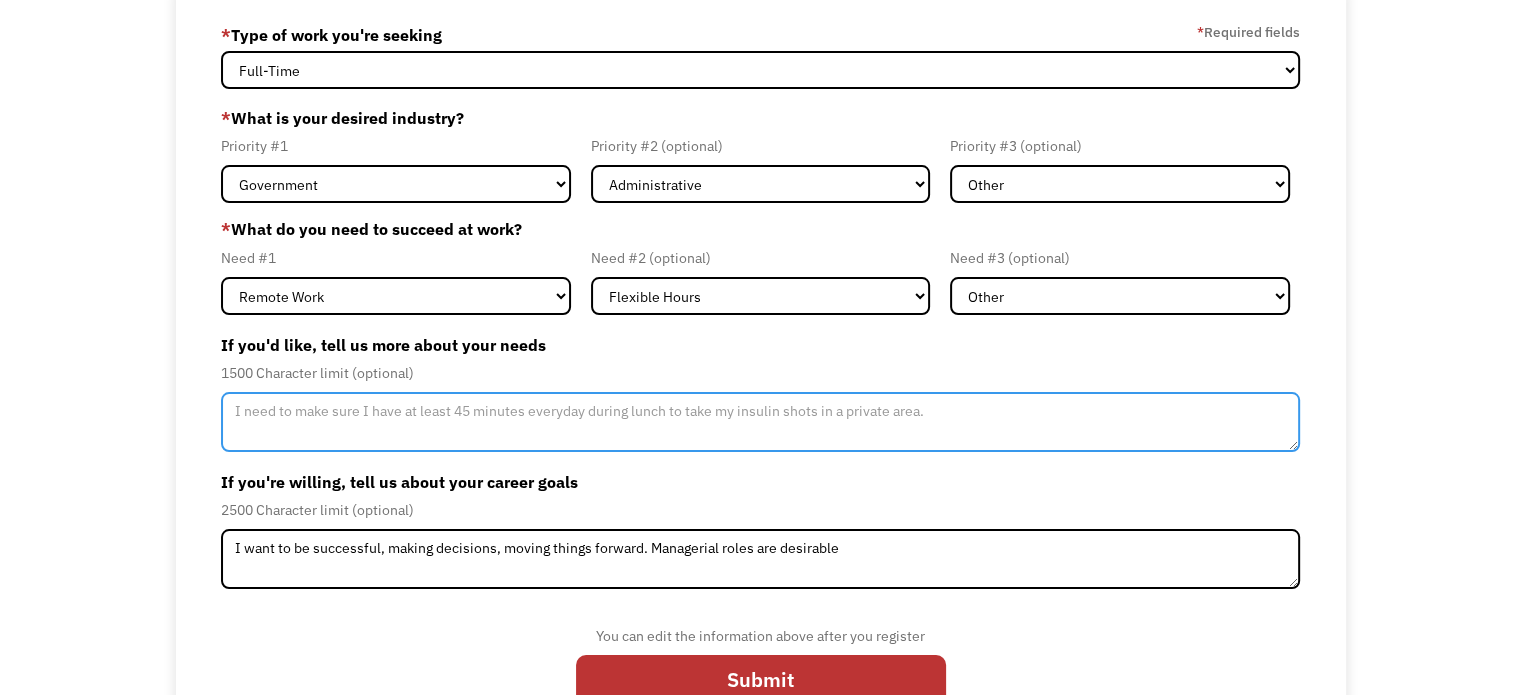click at bounding box center [760, 422] 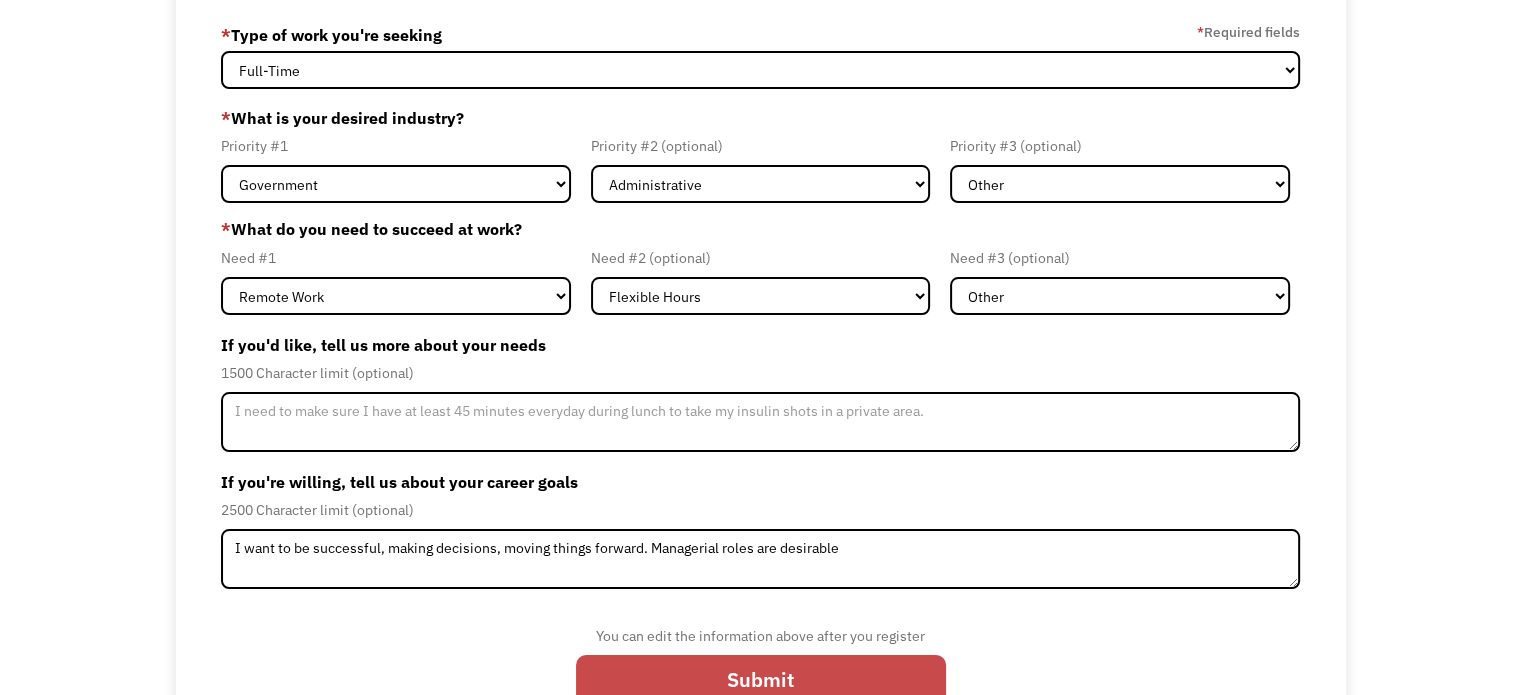 click on "Submit" at bounding box center (761, 681) 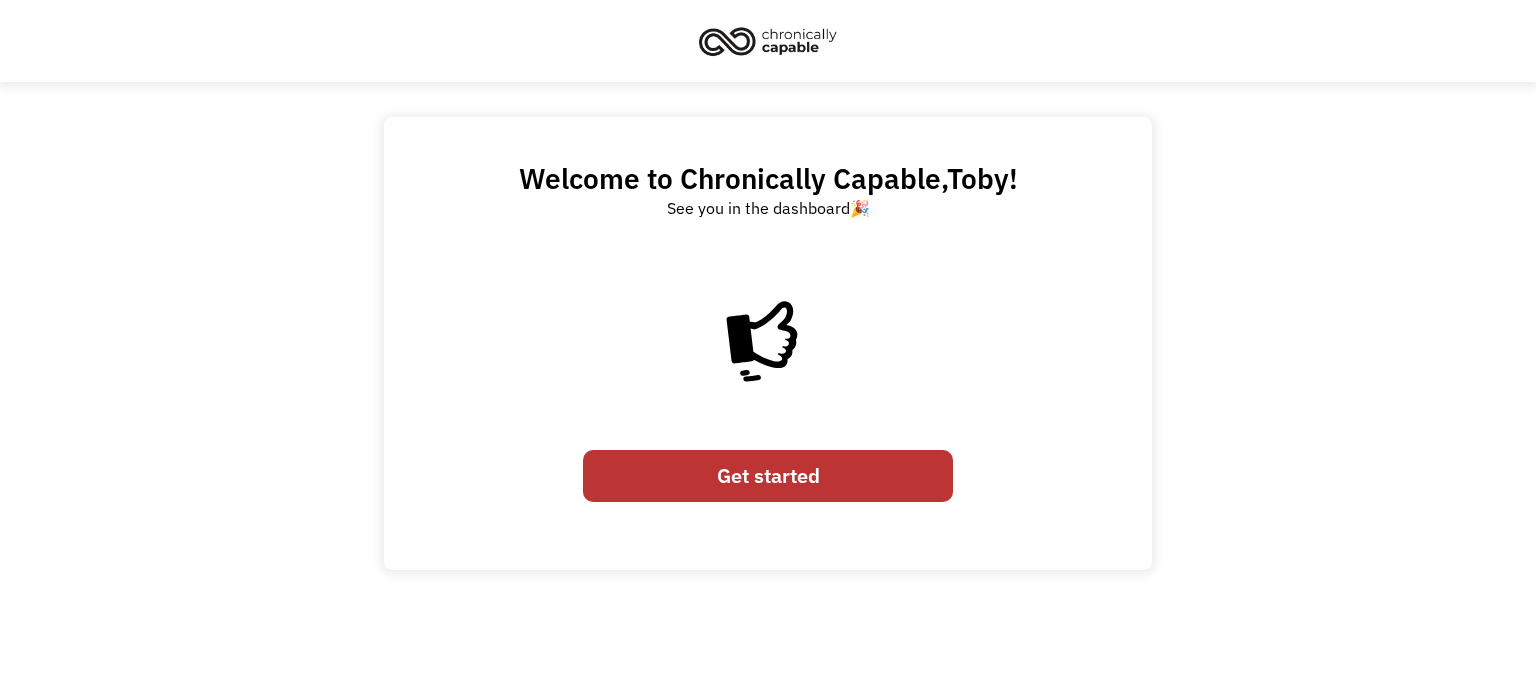 scroll, scrollTop: 0, scrollLeft: 0, axis: both 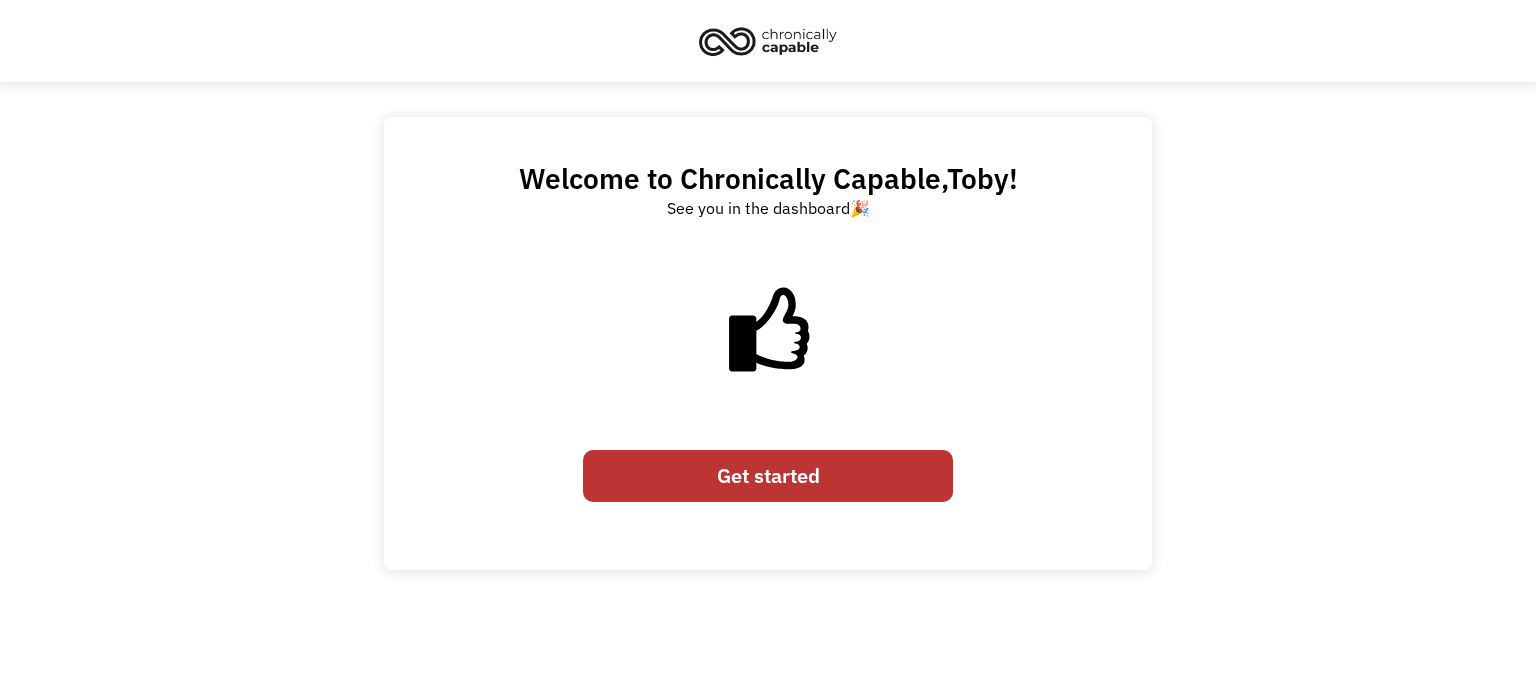 click on "Get started" at bounding box center [768, 476] 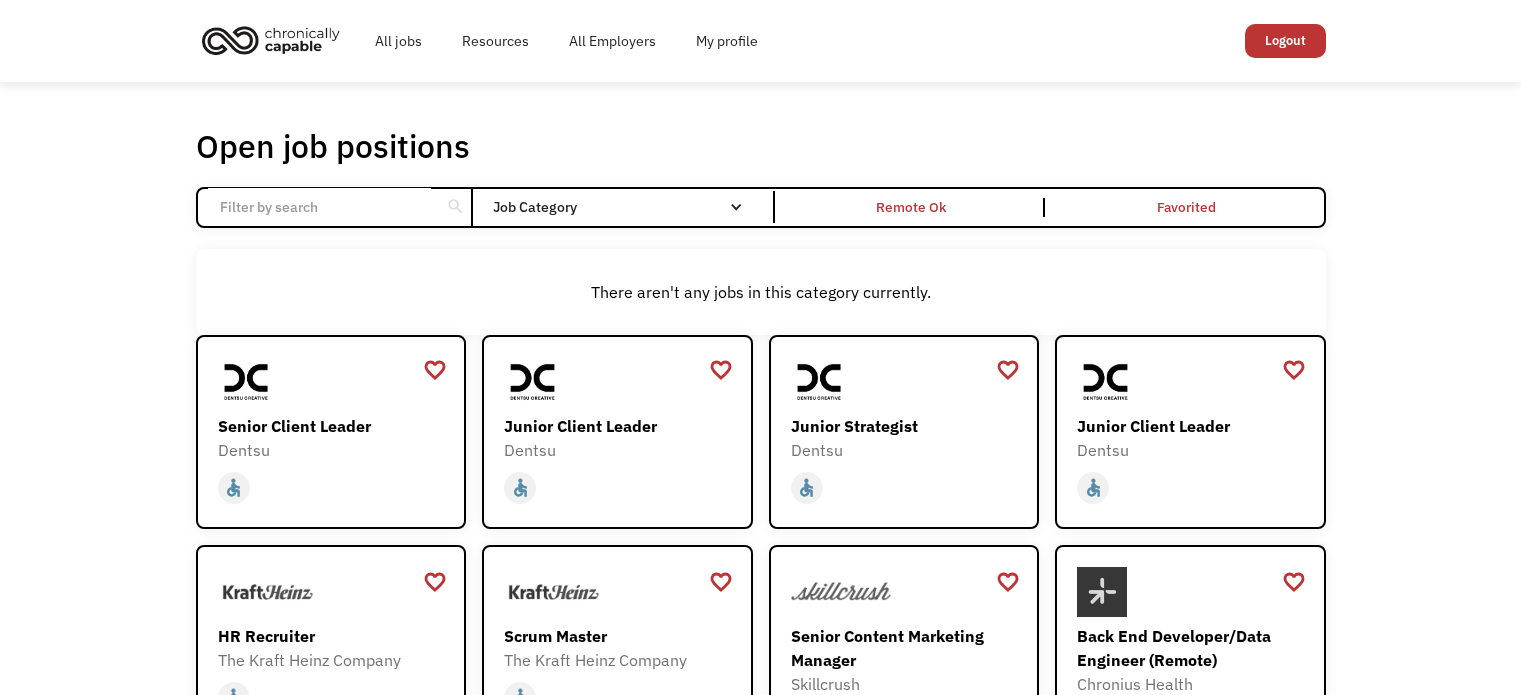scroll, scrollTop: 0, scrollLeft: 0, axis: both 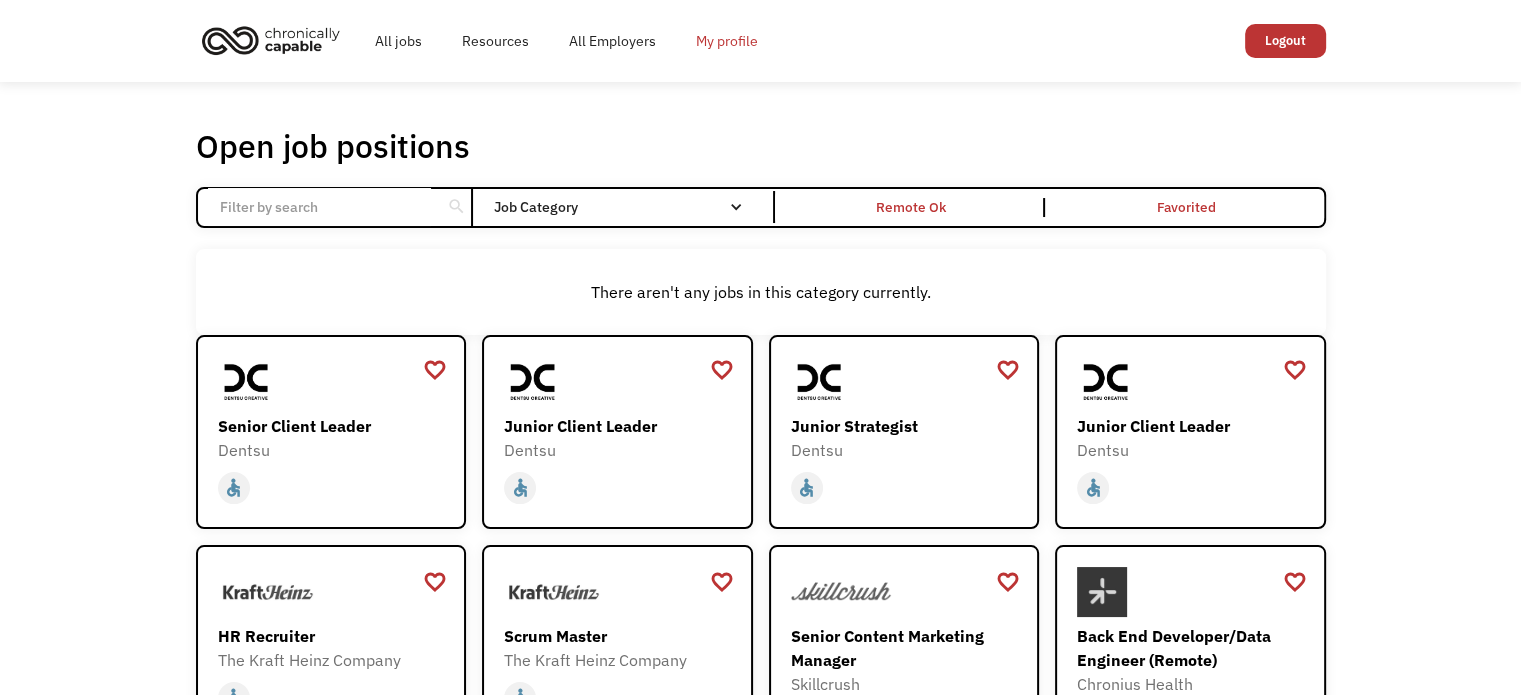 click on "My profile" at bounding box center (727, 41) 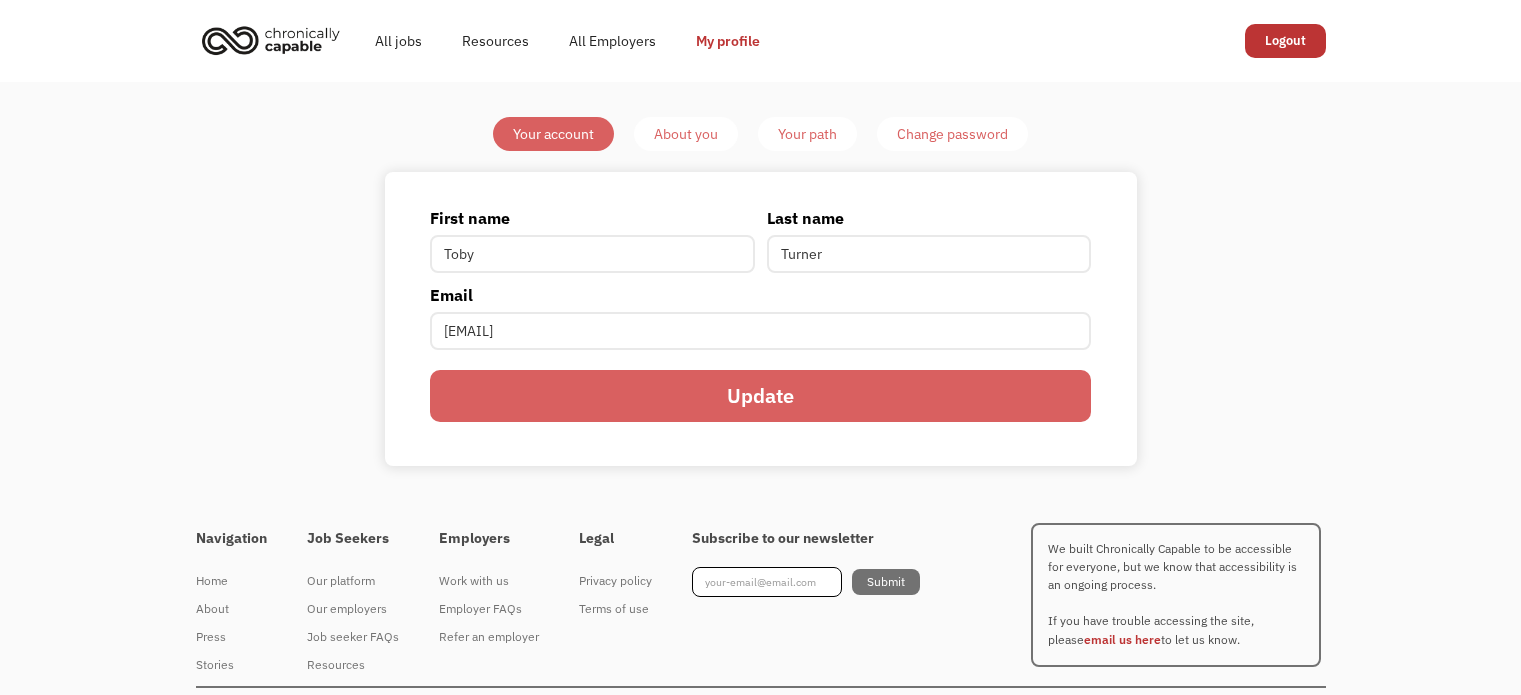 scroll, scrollTop: 0, scrollLeft: 0, axis: both 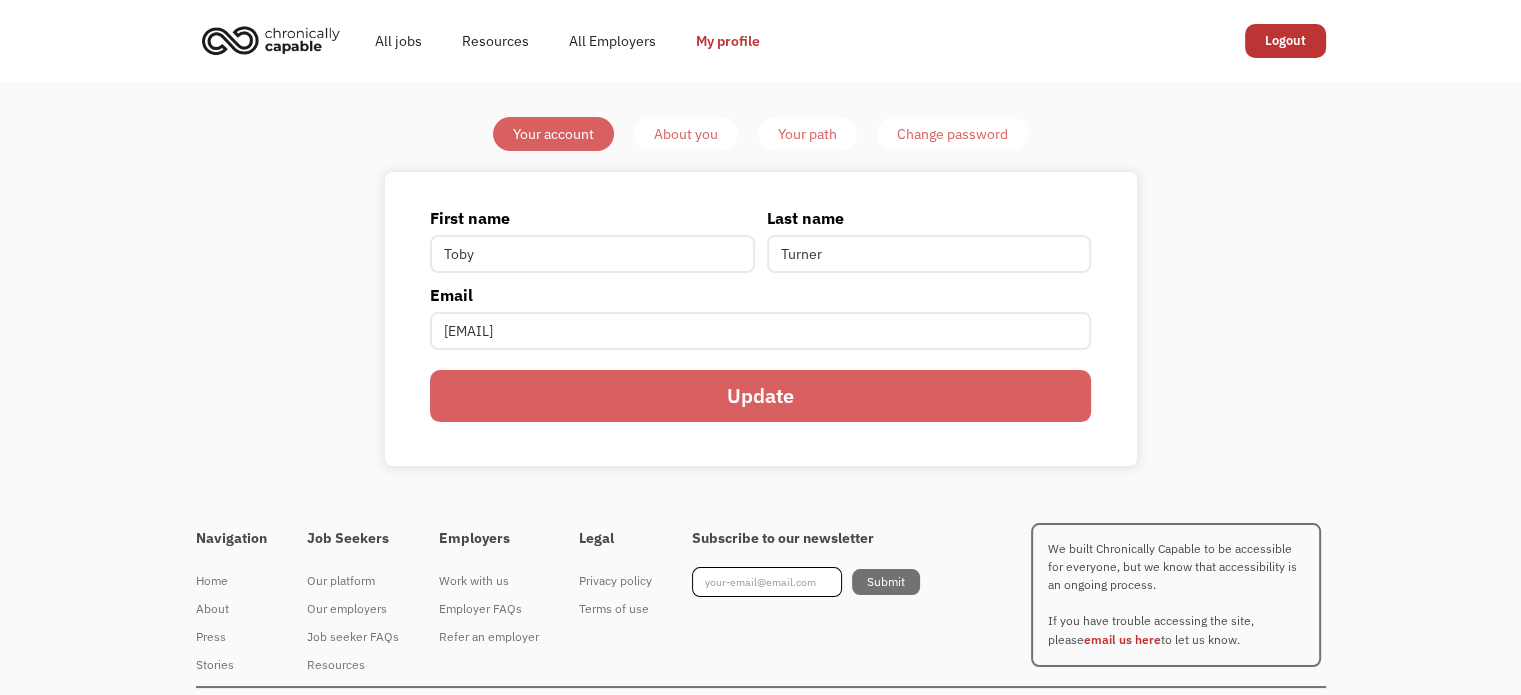 click on "About you" at bounding box center [686, 134] 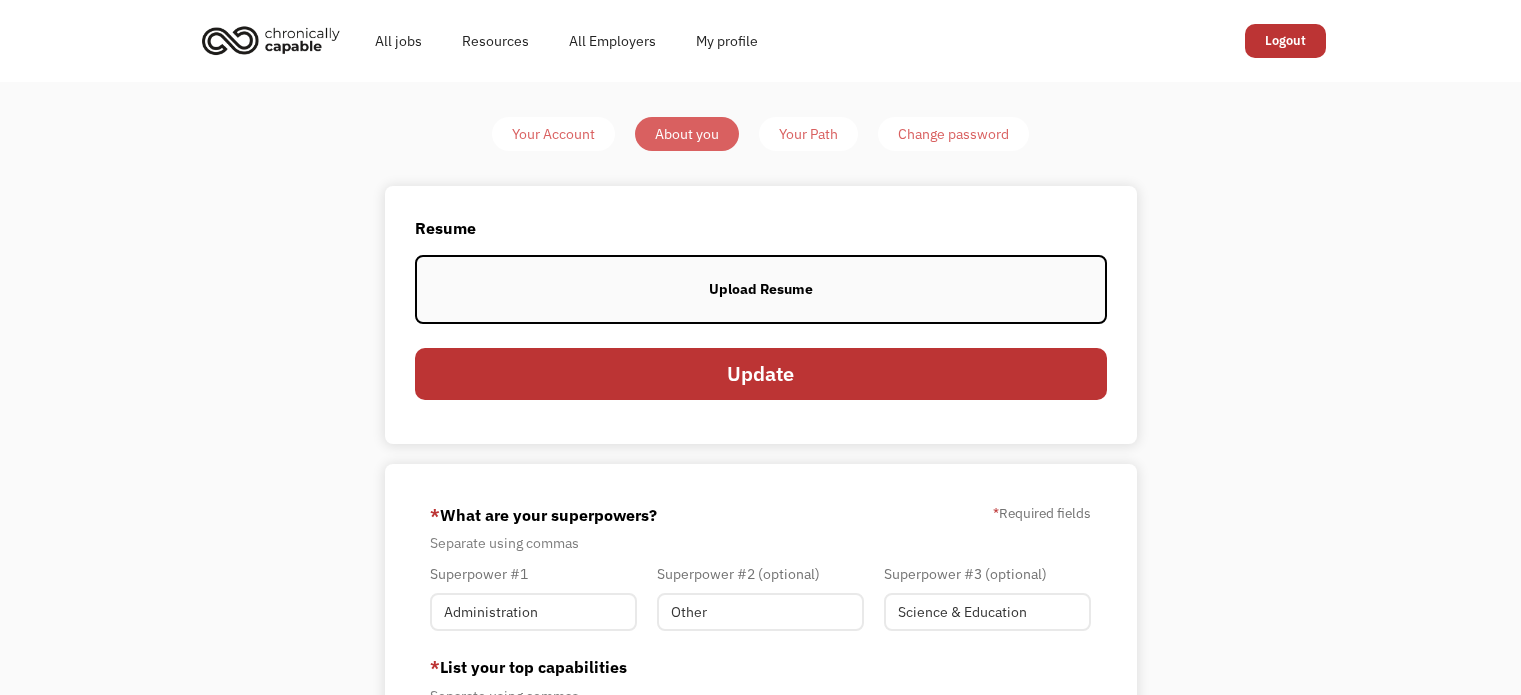 scroll, scrollTop: 0, scrollLeft: 0, axis: both 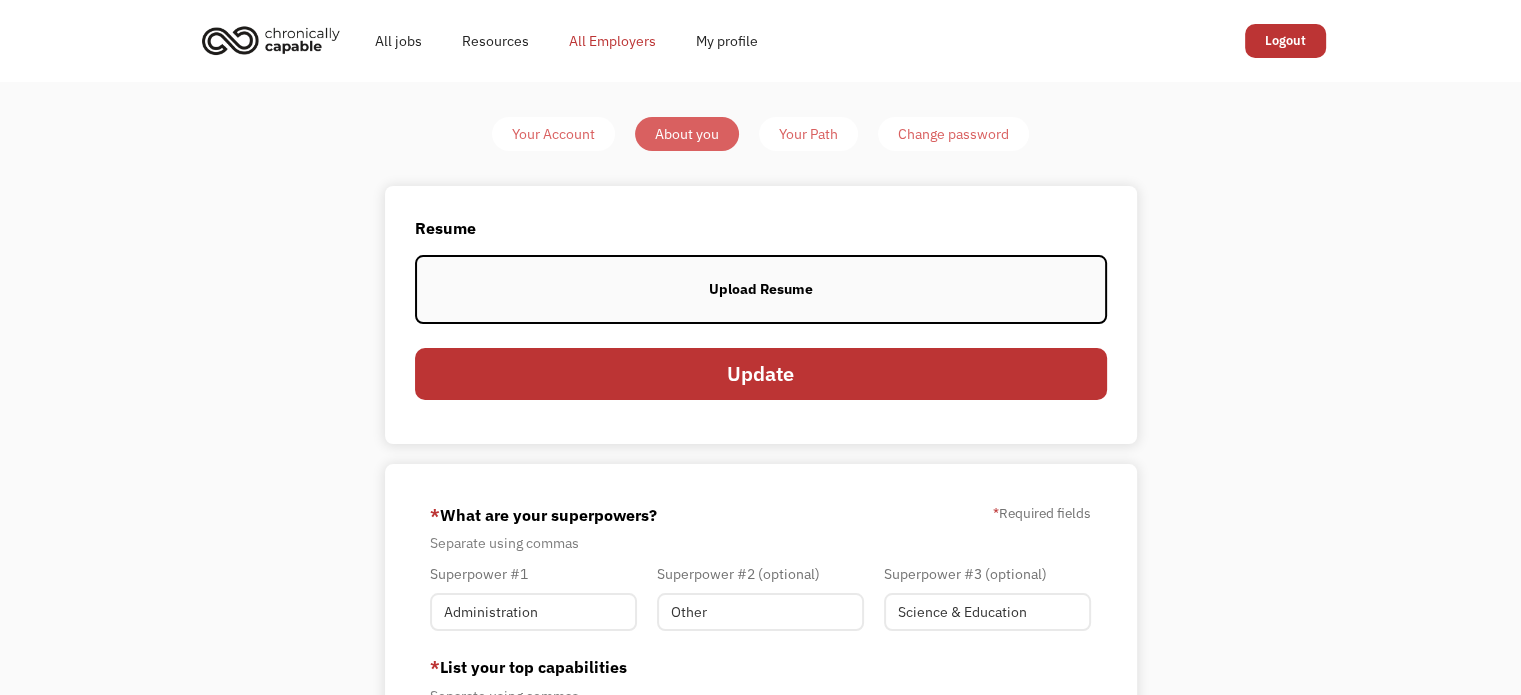 click on "All Employers" at bounding box center (612, 41) 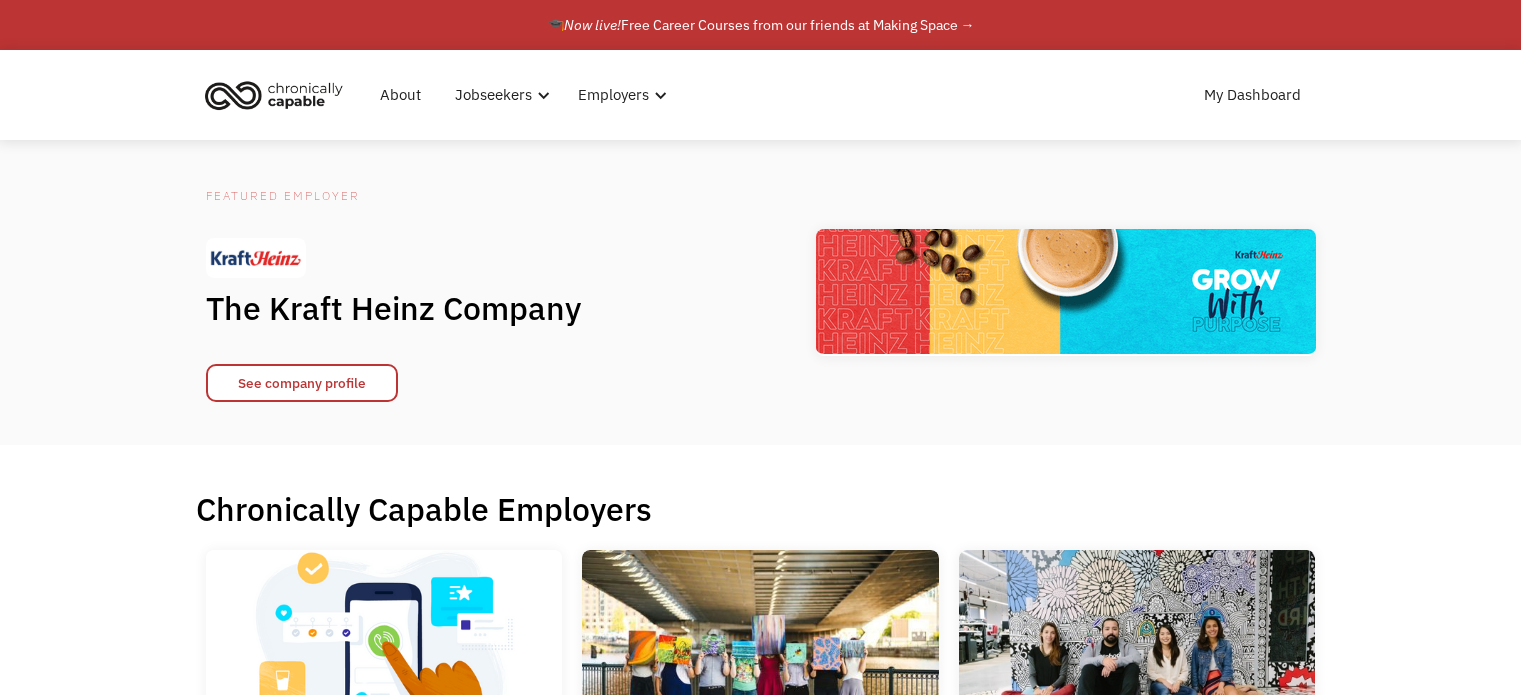 scroll, scrollTop: 0, scrollLeft: 0, axis: both 